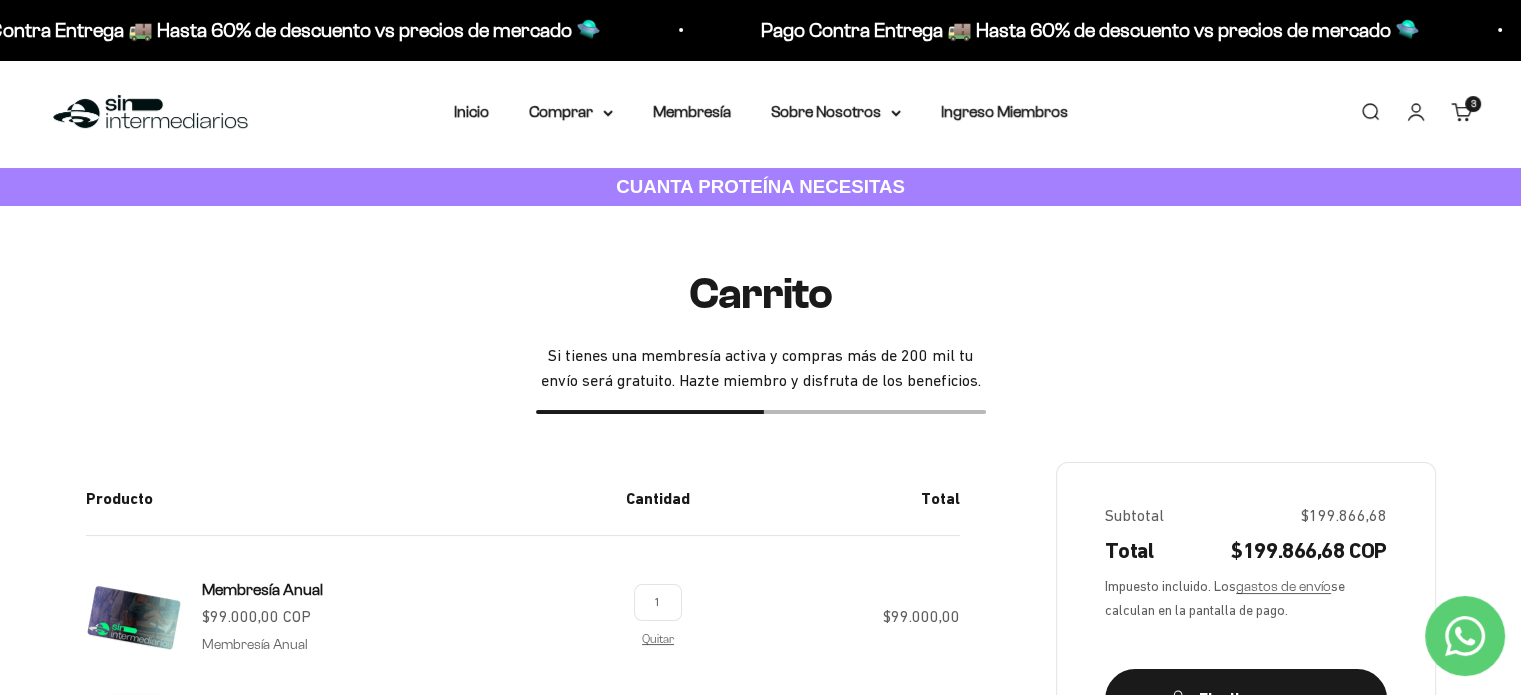 scroll, scrollTop: 0, scrollLeft: 0, axis: both 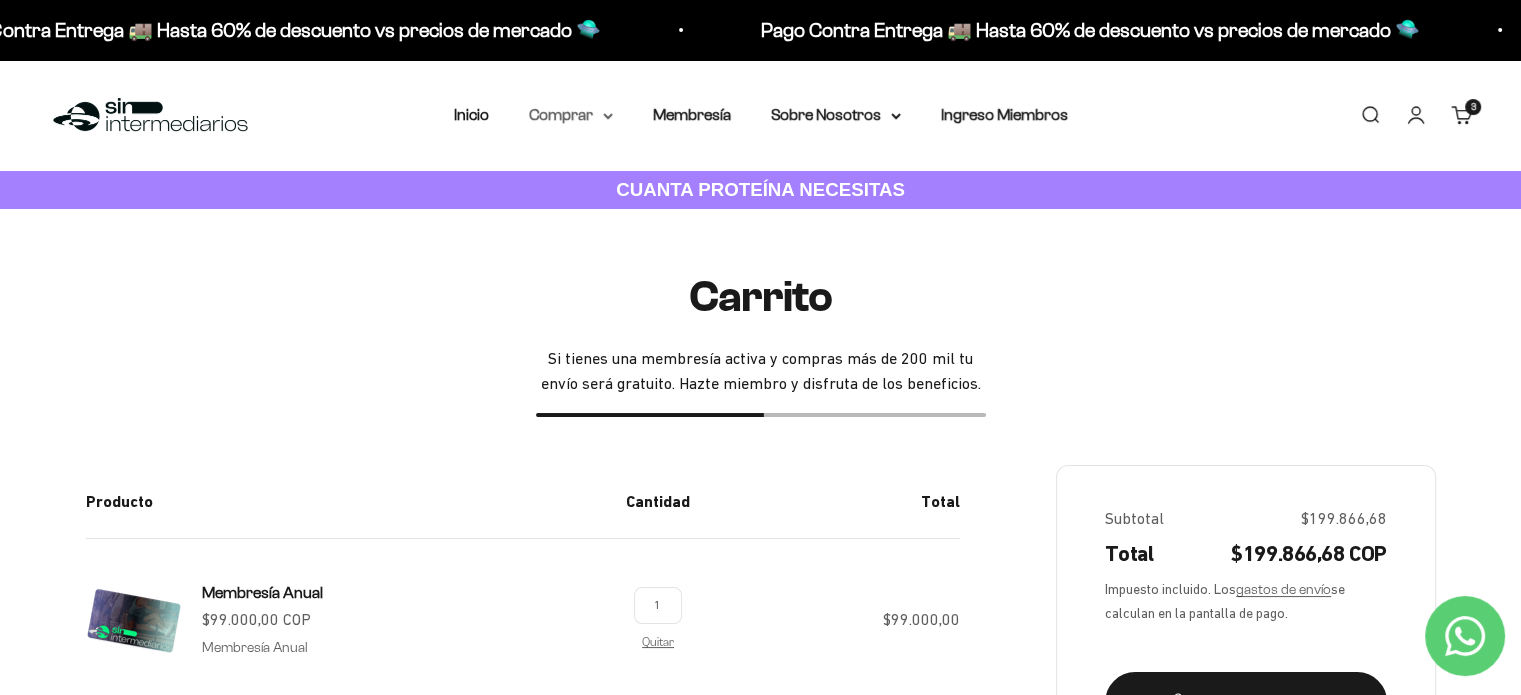 click 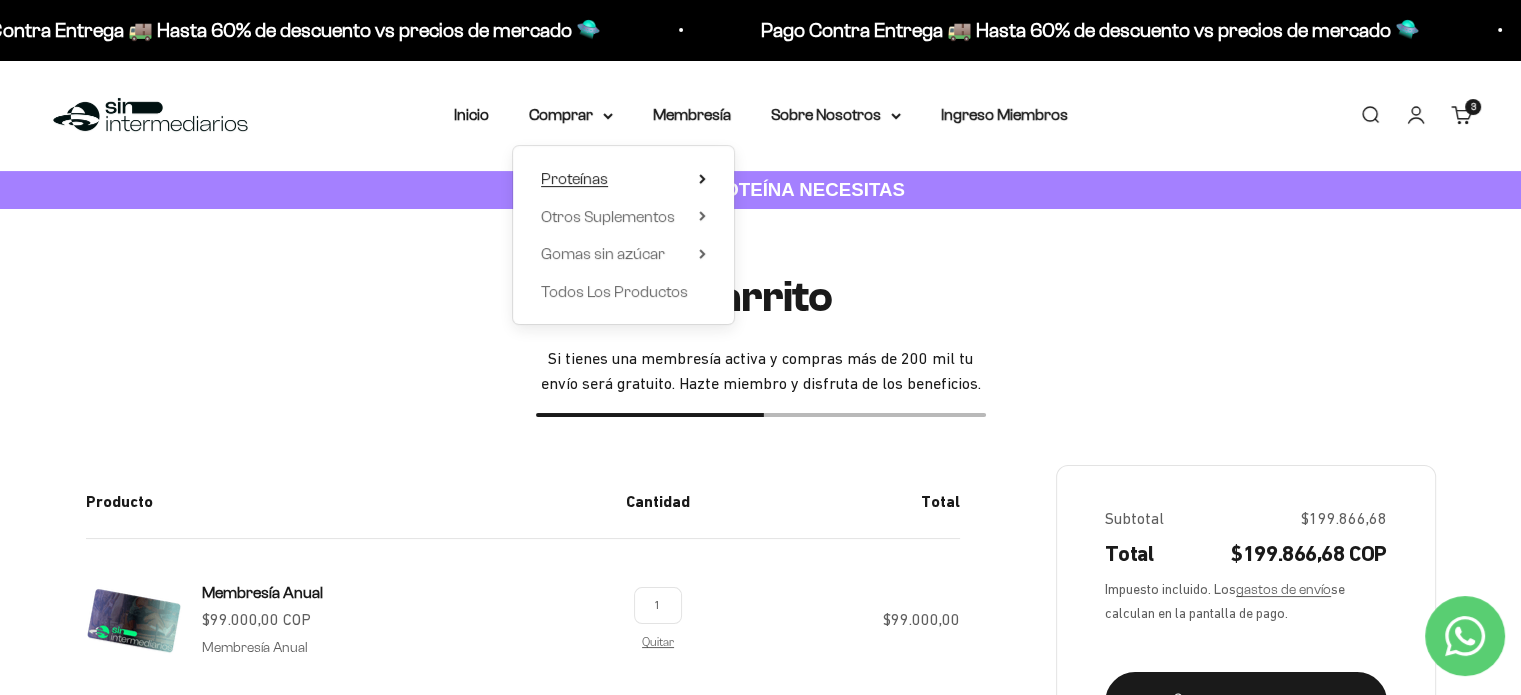 click on "Proteínas" at bounding box center (574, 178) 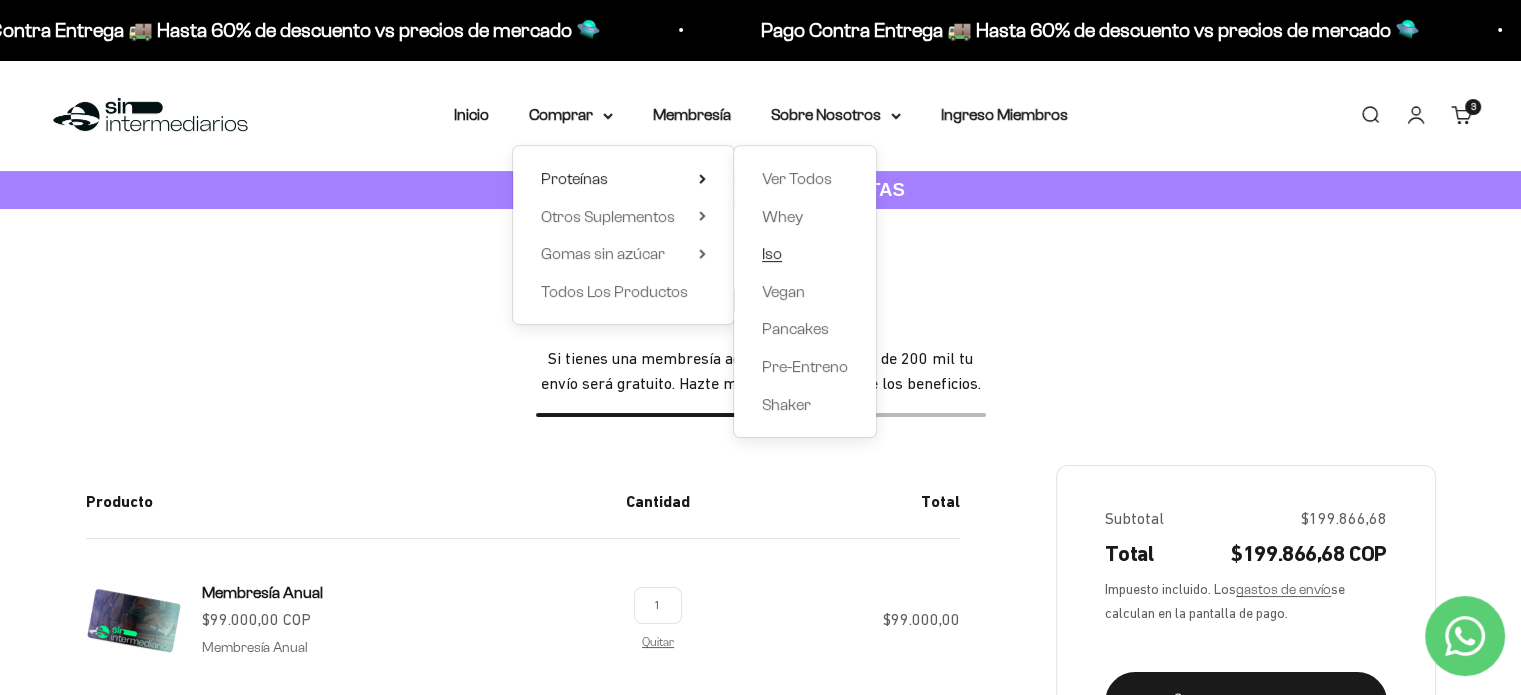 click on "Iso" at bounding box center (805, 254) 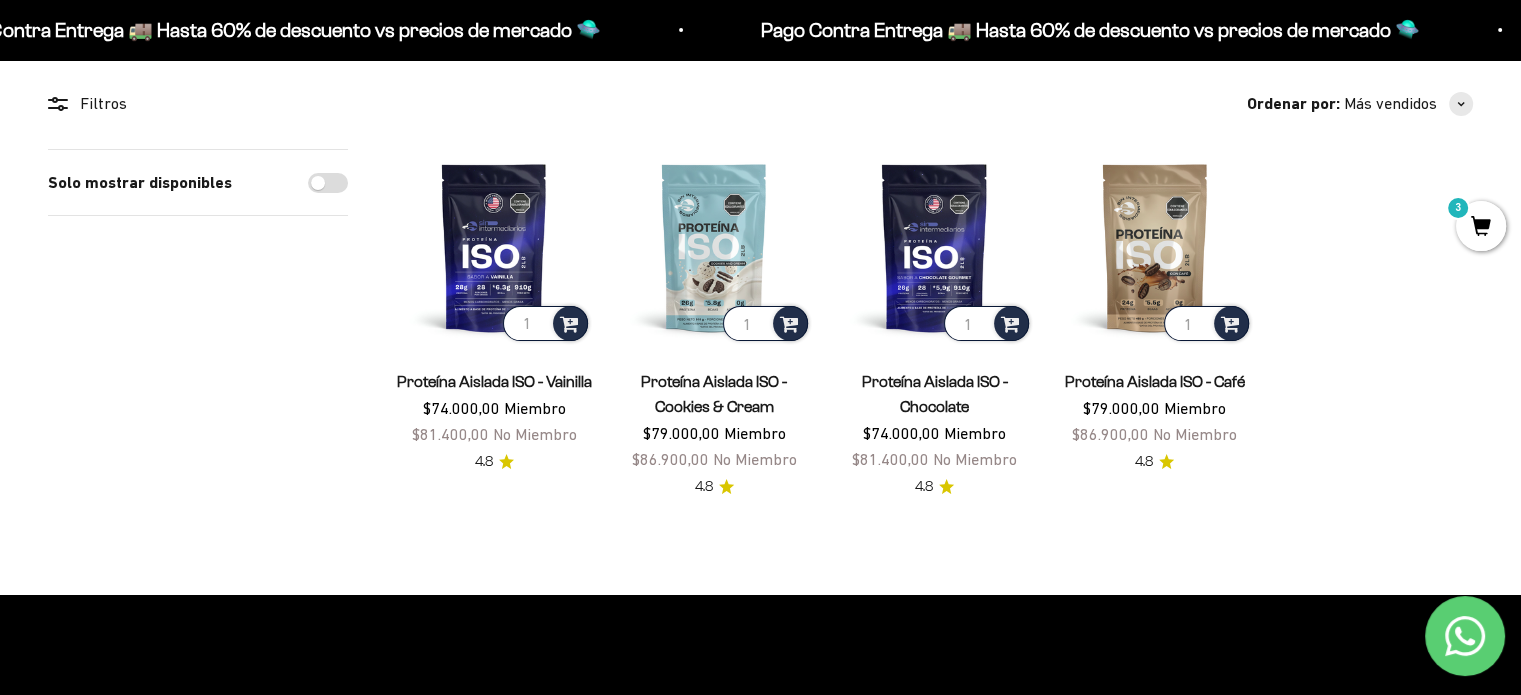 scroll, scrollTop: 200, scrollLeft: 0, axis: vertical 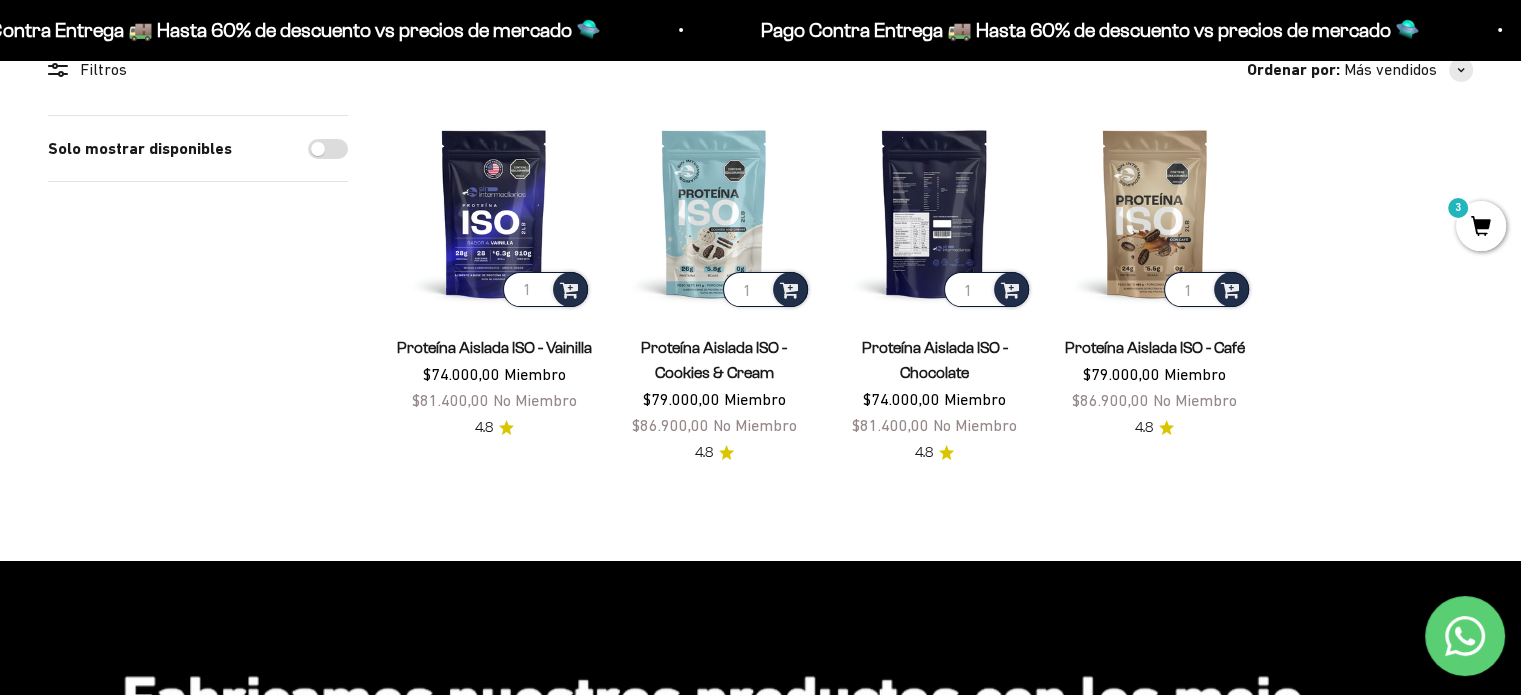 click at bounding box center (934, 213) 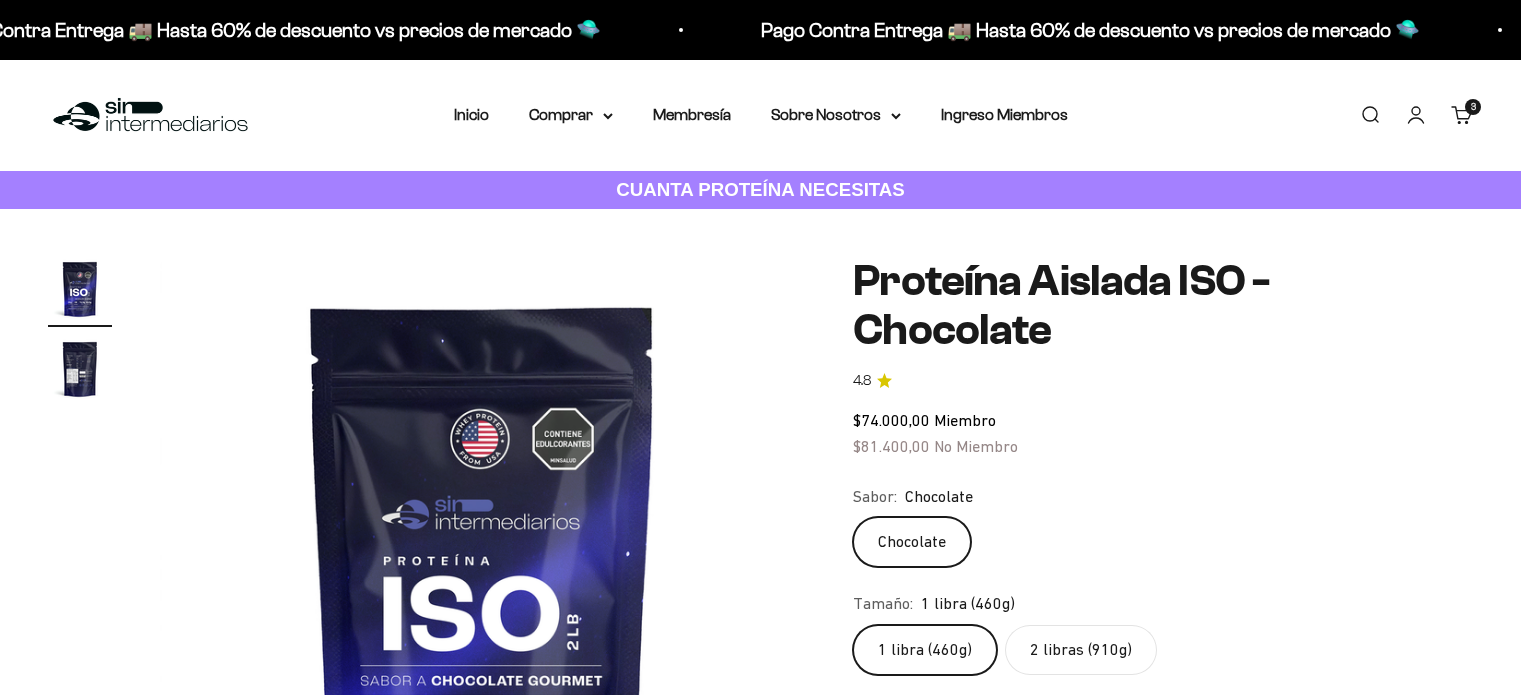 scroll, scrollTop: 0, scrollLeft: 0, axis: both 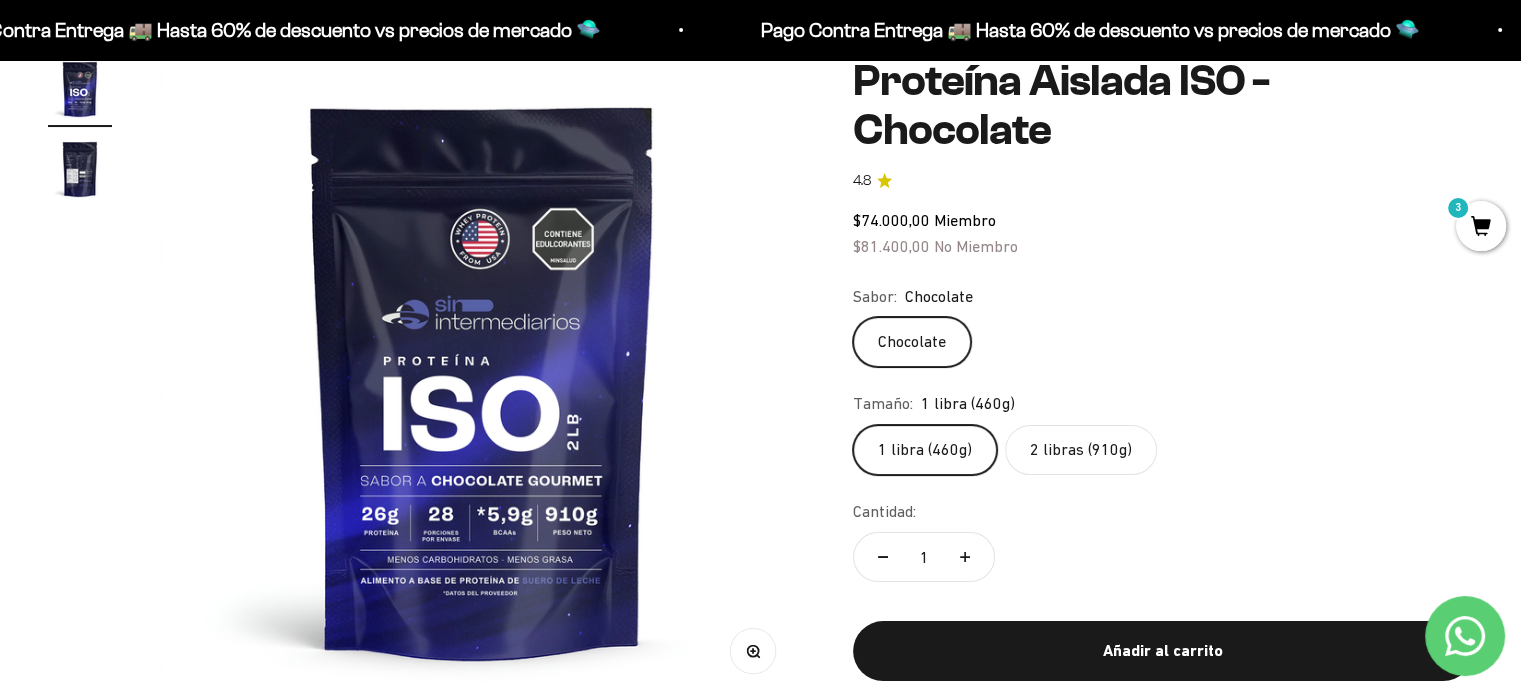 click on "2 libras (910g)" 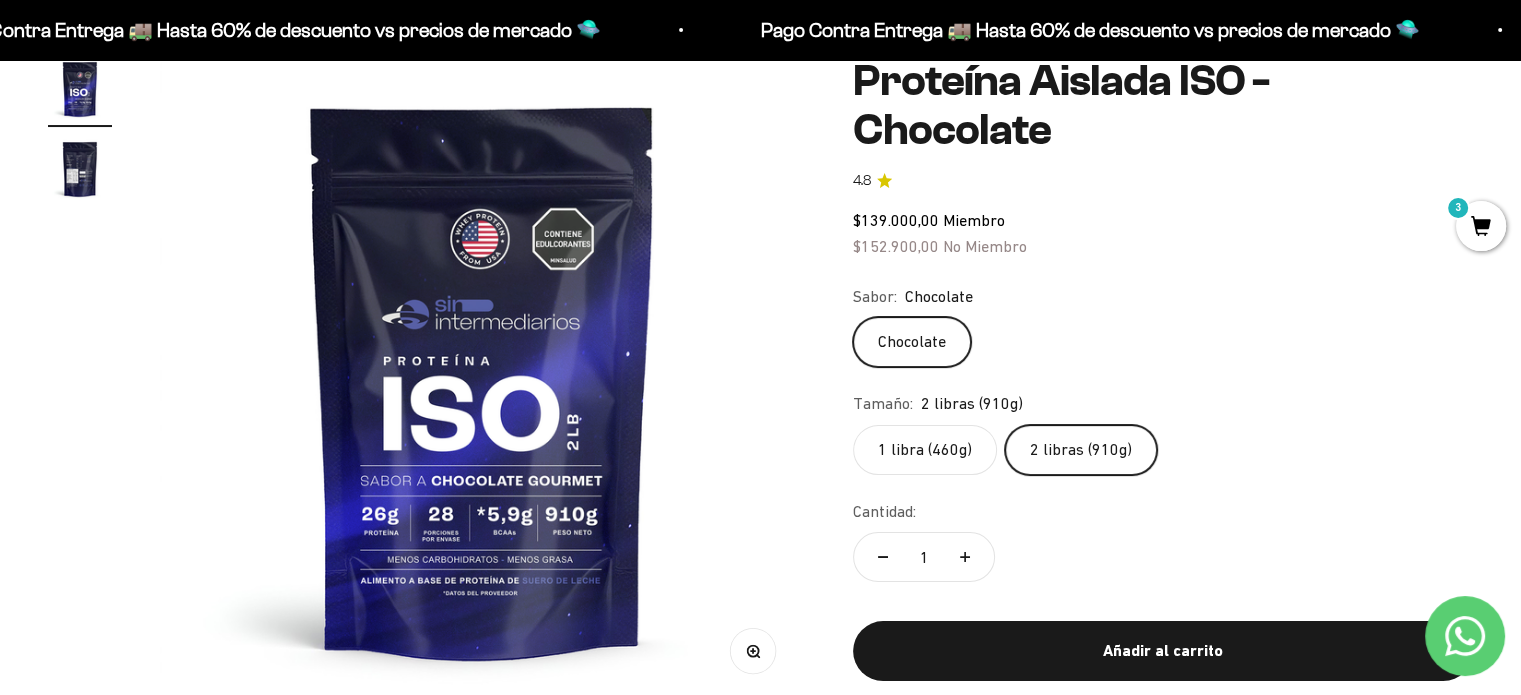 click on "1 libra (460g)" 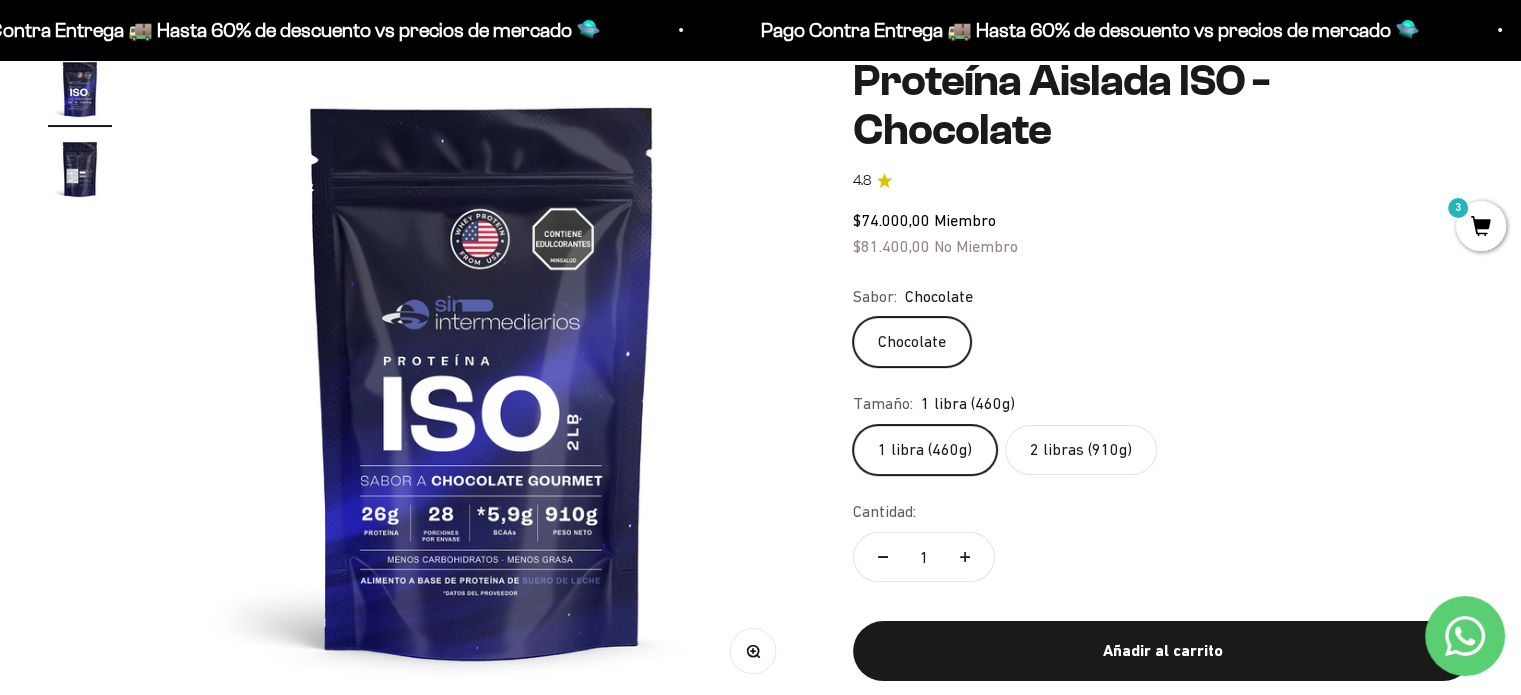 click on "2 libras (910g)" 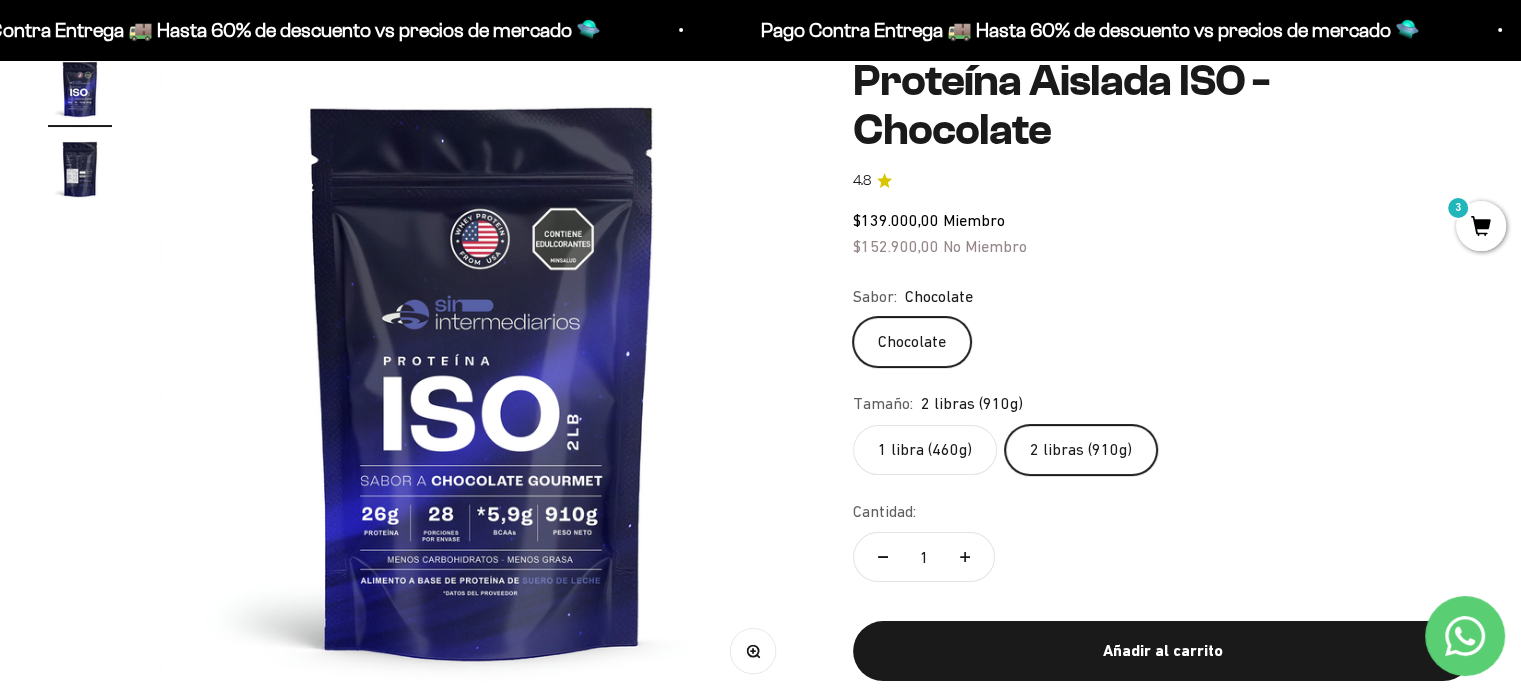click on "1 libra (460g)" 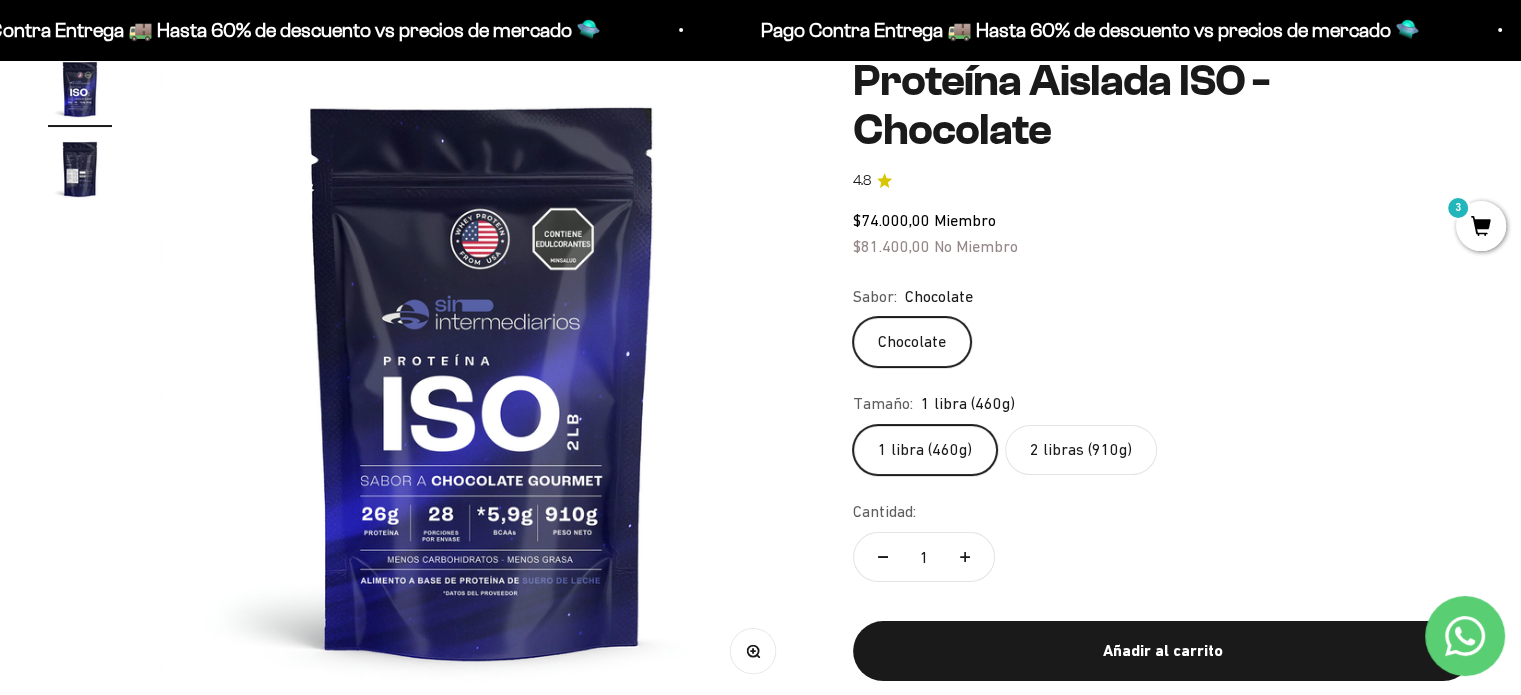 click on "2 libras (910g)" 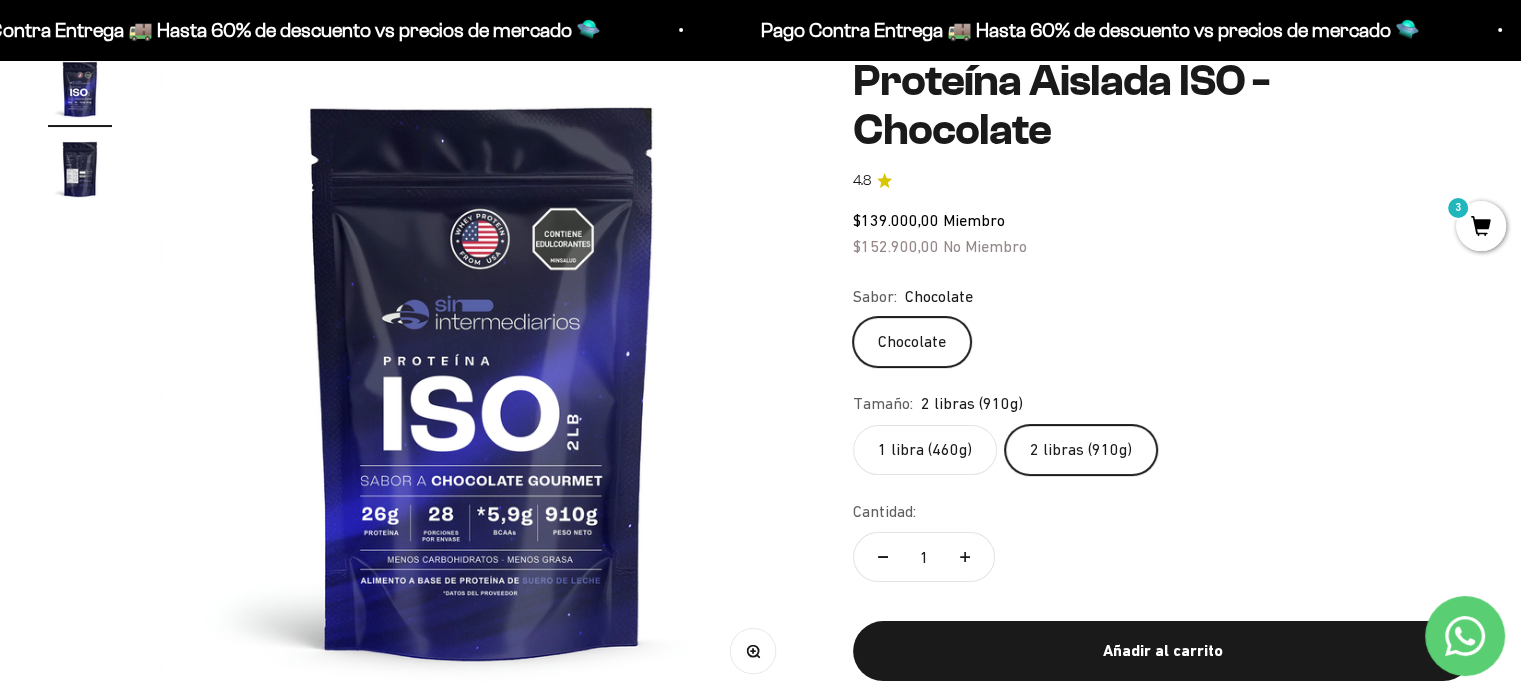 click on "1 libra (460g)" 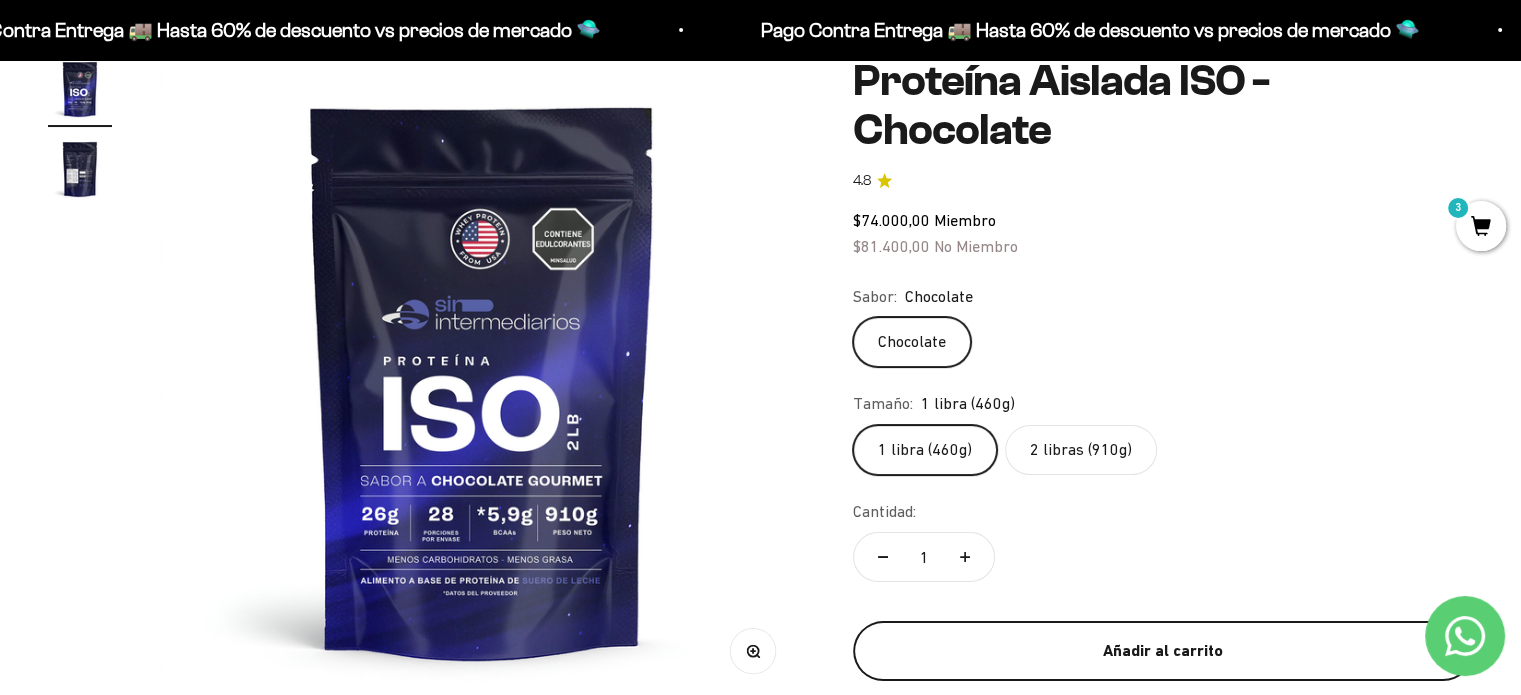 click on "Añadir al carrito" at bounding box center [1163, 651] 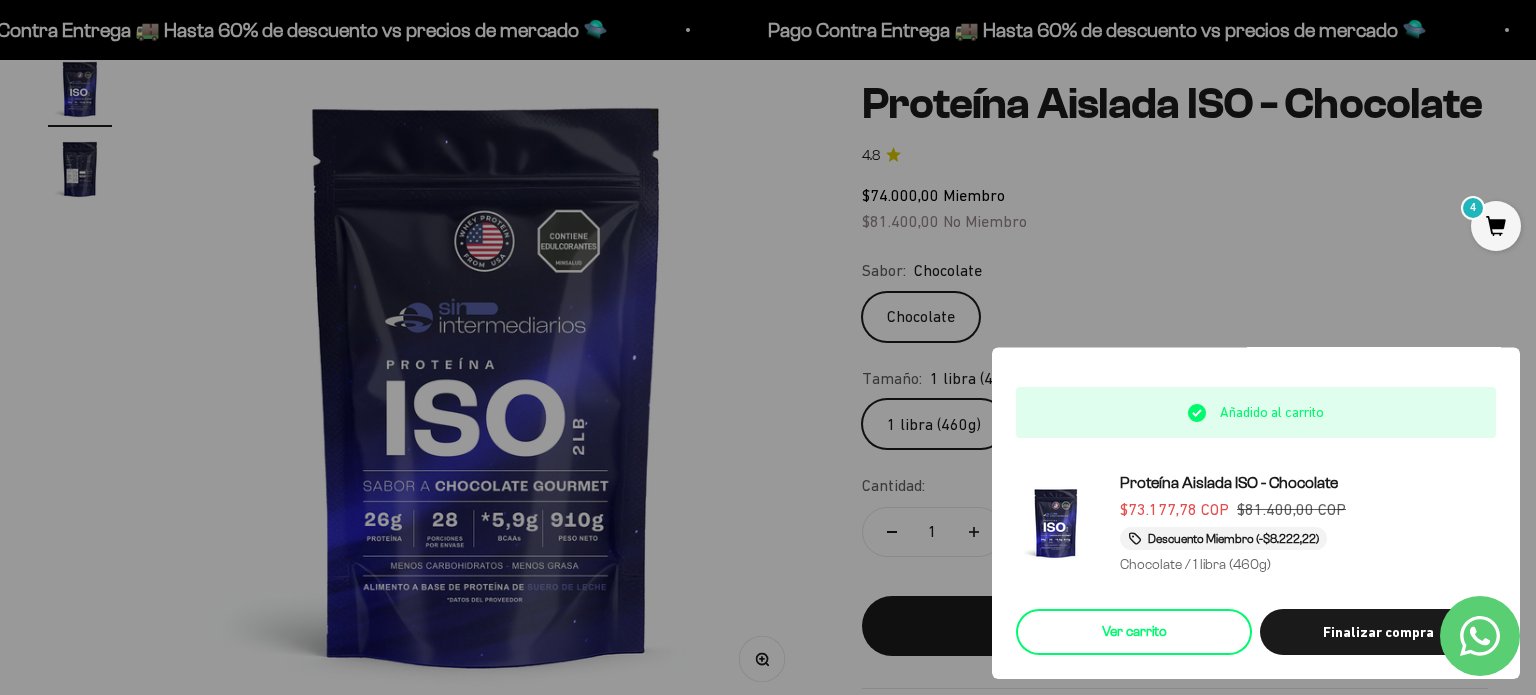 click on "Ver carrito" at bounding box center (1134, 632) 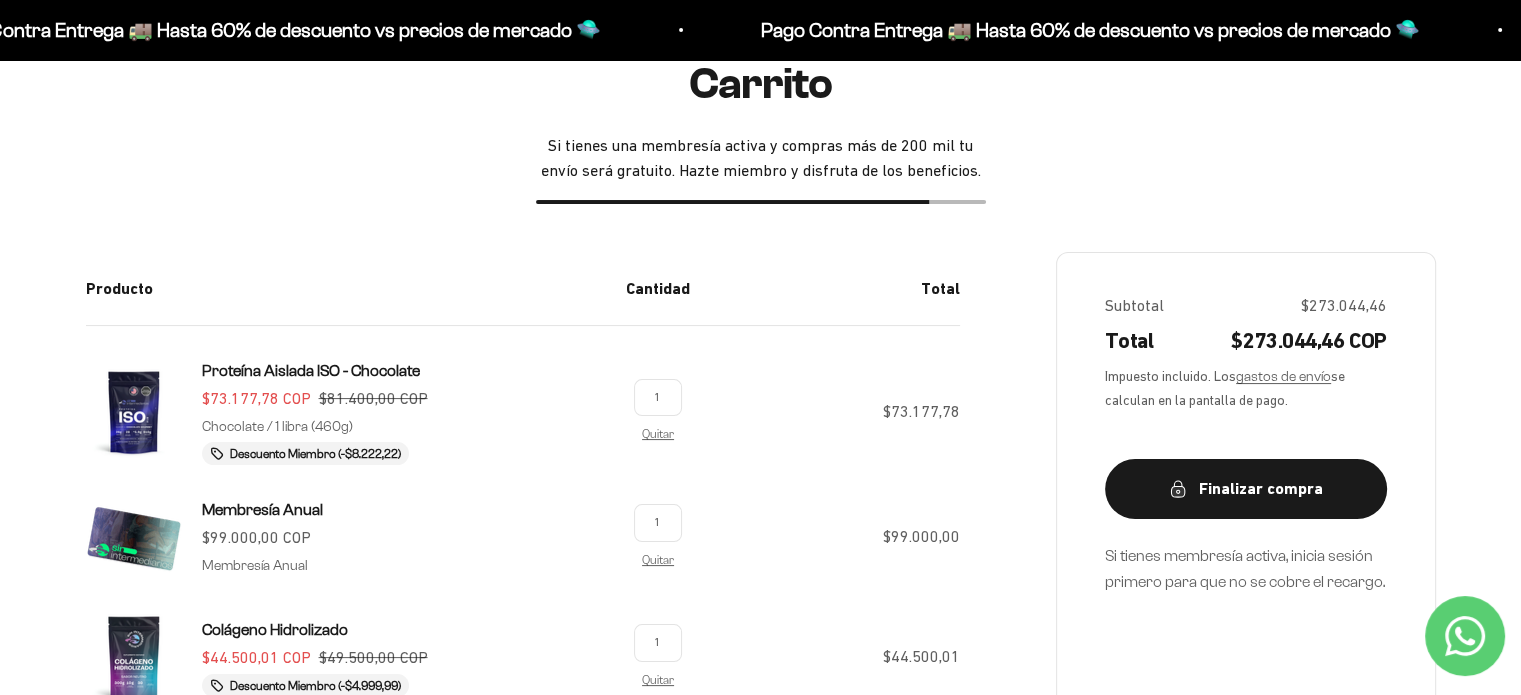 scroll, scrollTop: 0, scrollLeft: 0, axis: both 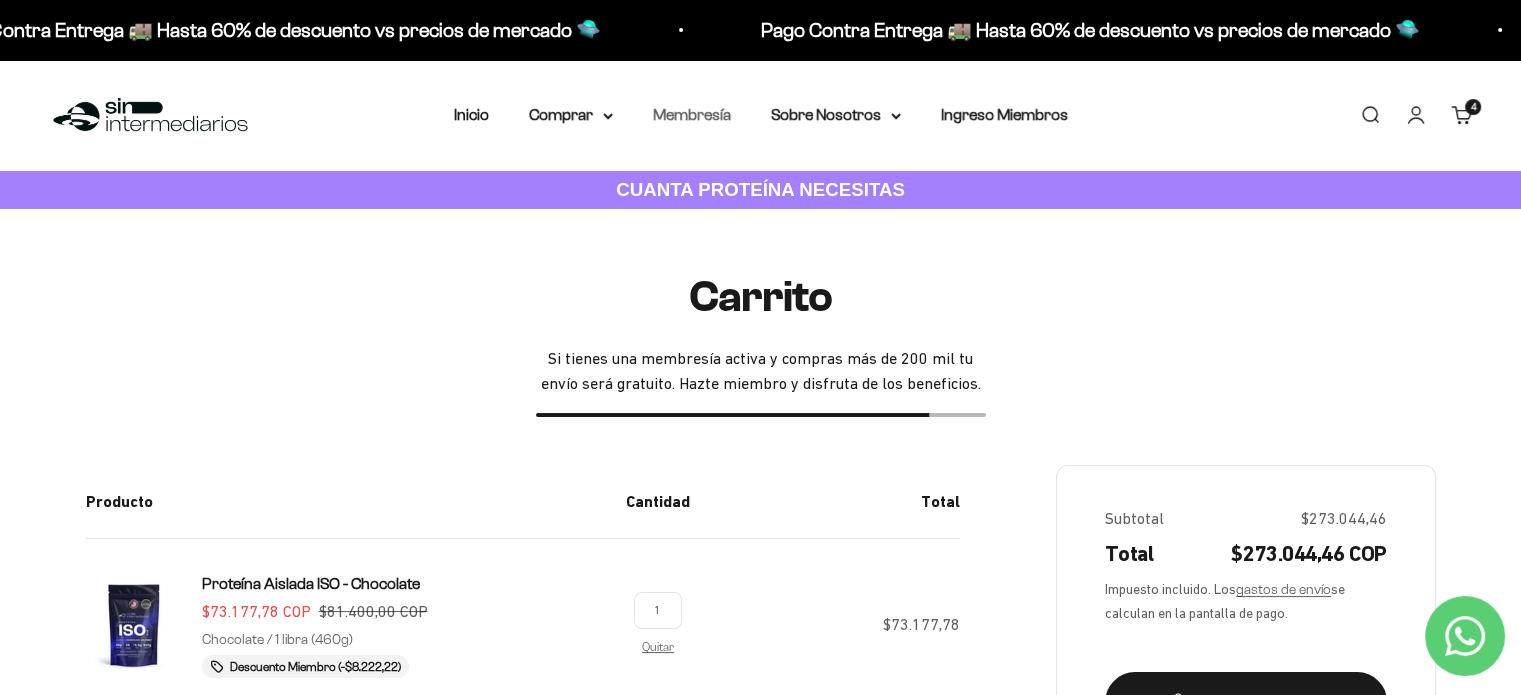 click on "Membresía" at bounding box center [692, 114] 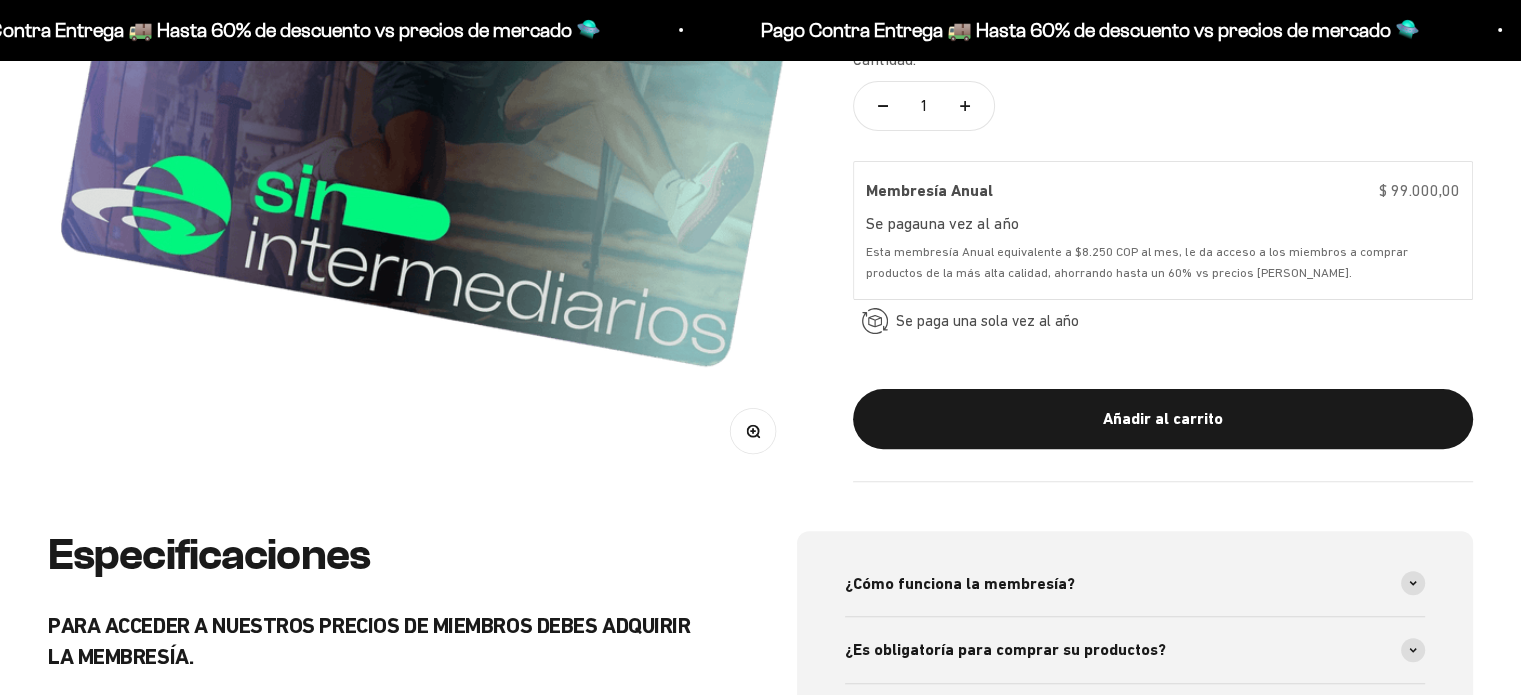 scroll, scrollTop: 700, scrollLeft: 0, axis: vertical 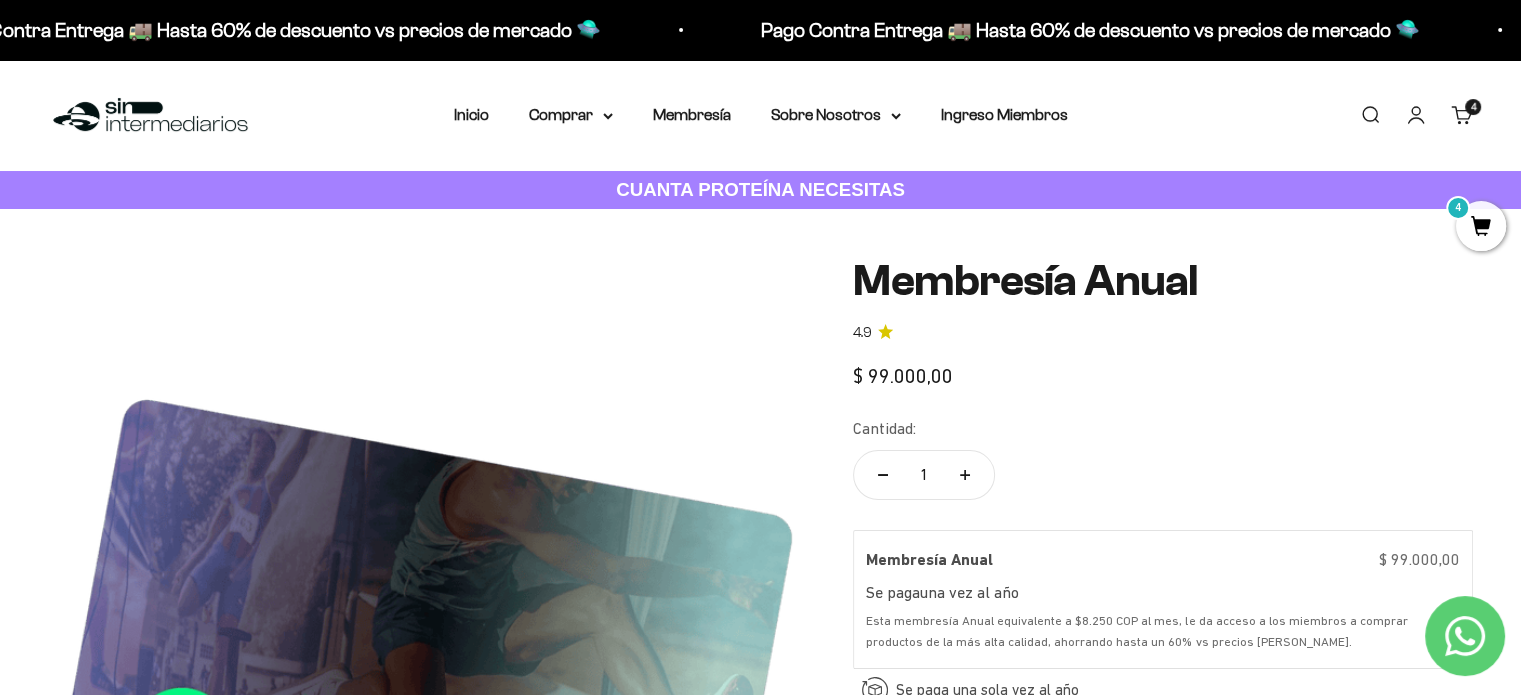 click on "4 artículos
4" at bounding box center [1473, 107] 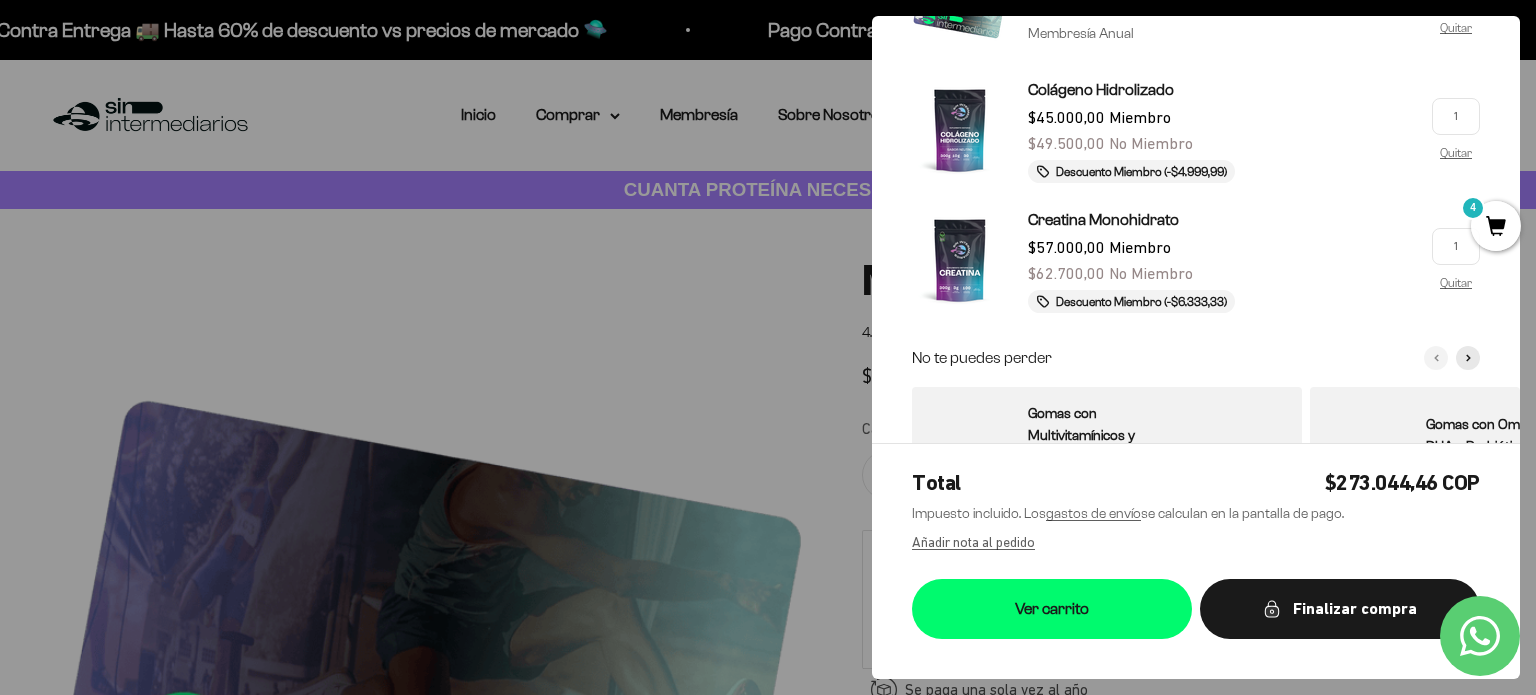 scroll, scrollTop: 400, scrollLeft: 0, axis: vertical 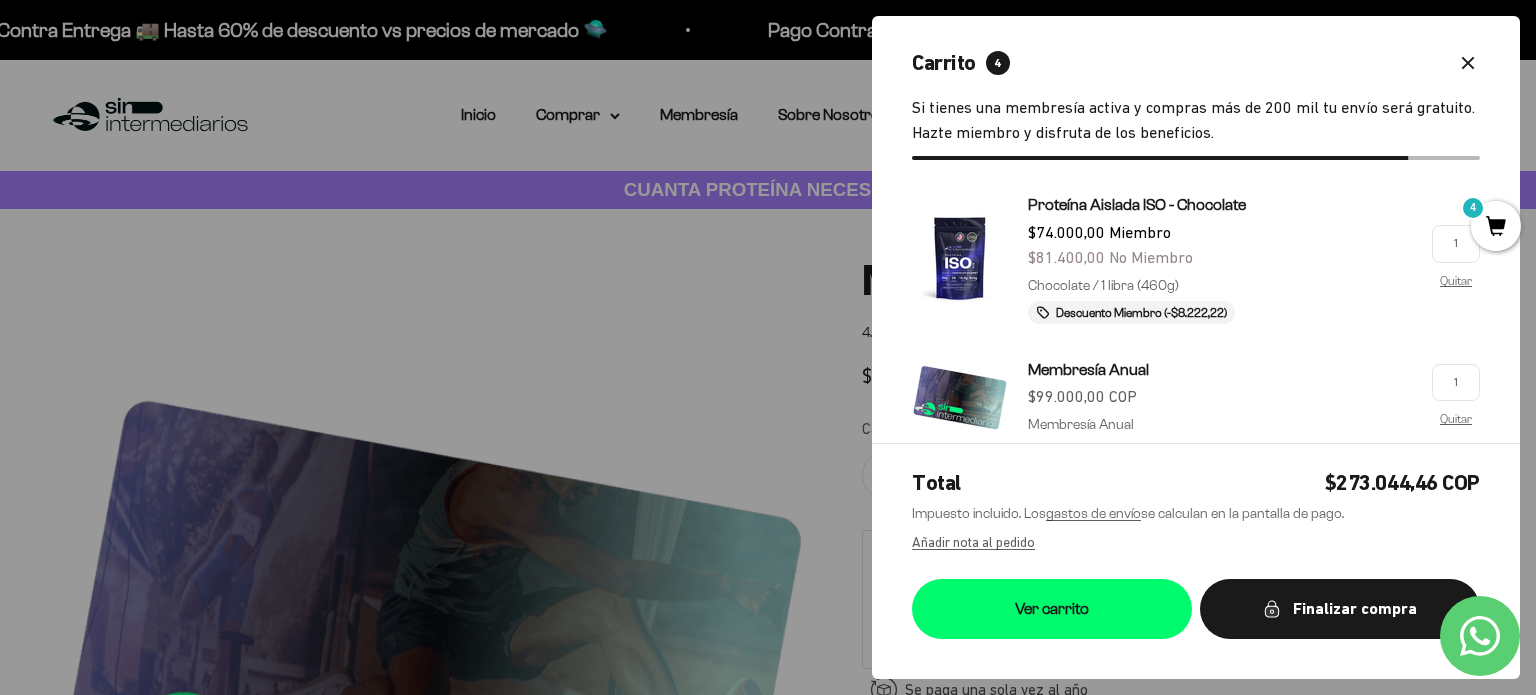 click 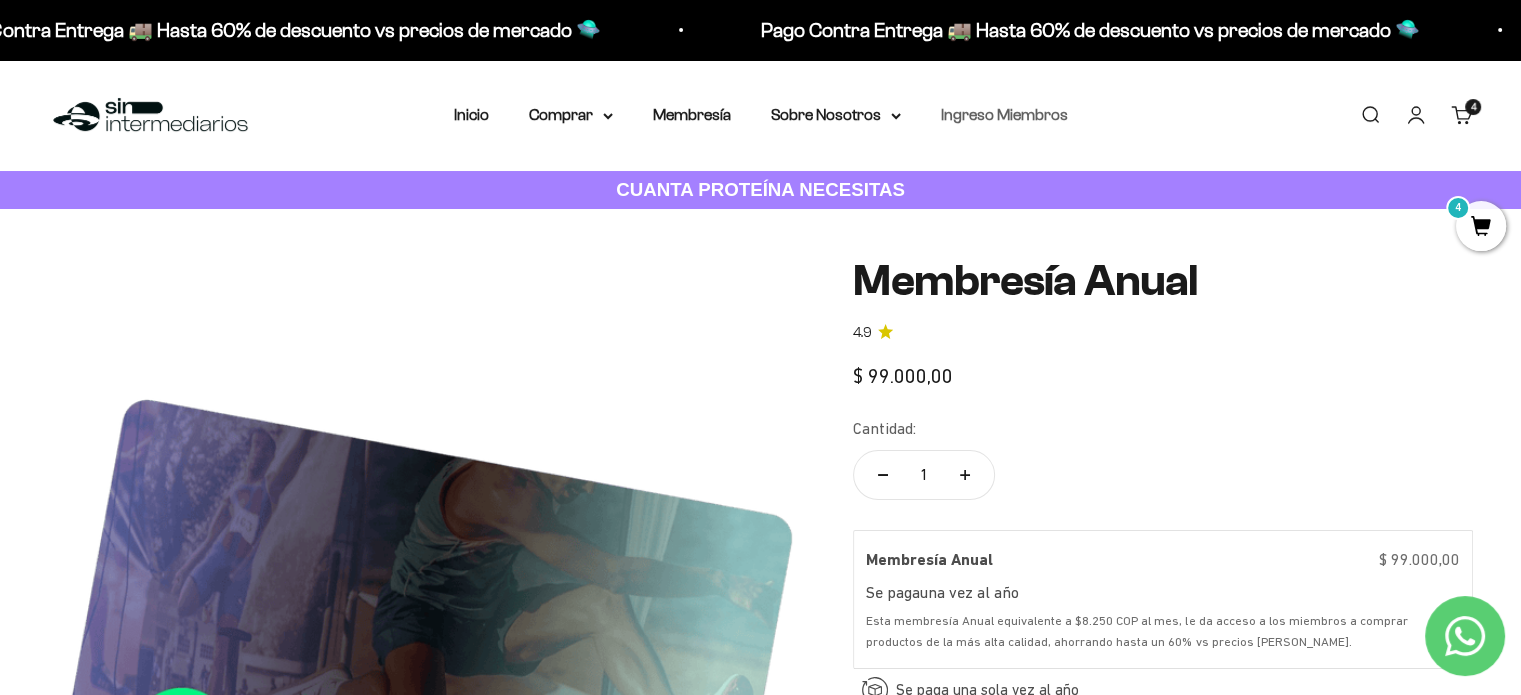 click on "Ingreso Miembros" at bounding box center [1004, 114] 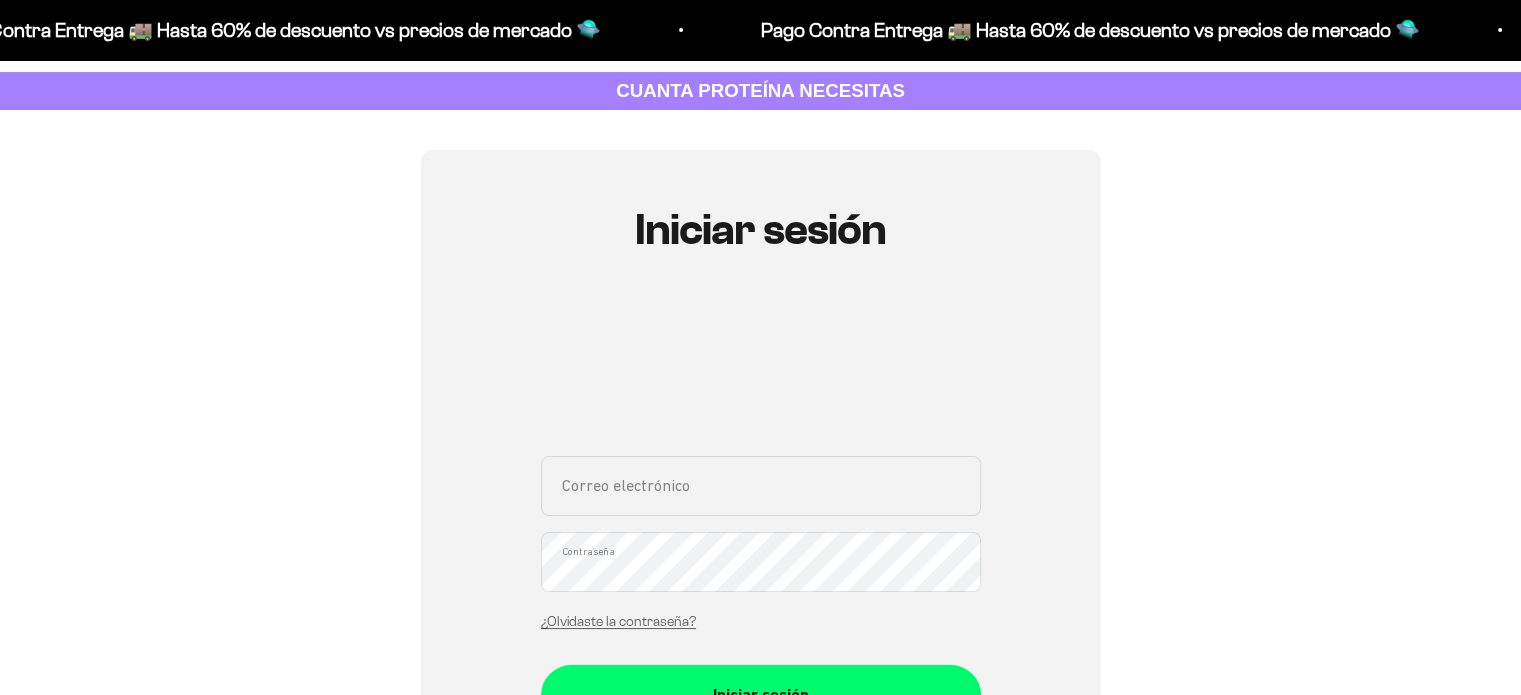 scroll, scrollTop: 200, scrollLeft: 0, axis: vertical 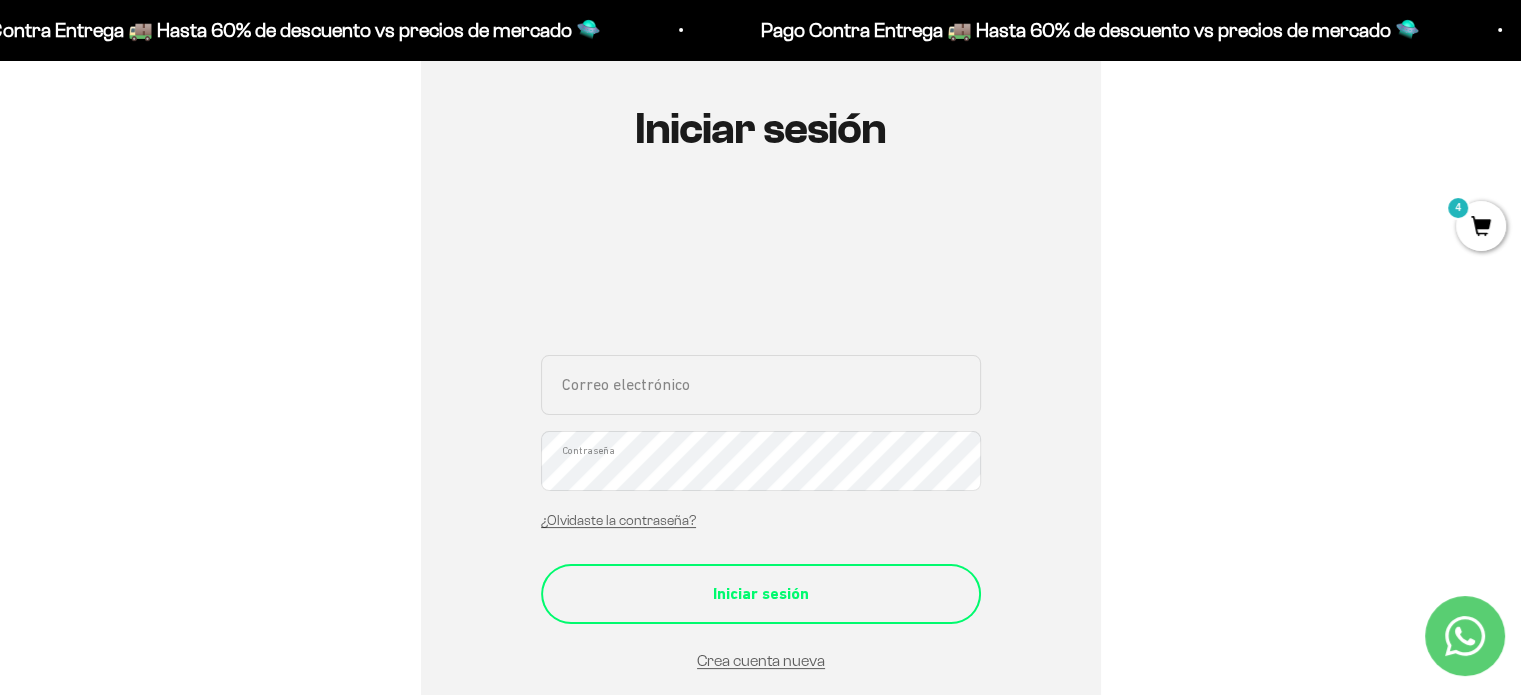 type on "[EMAIL_ADDRESS][DOMAIN_NAME]" 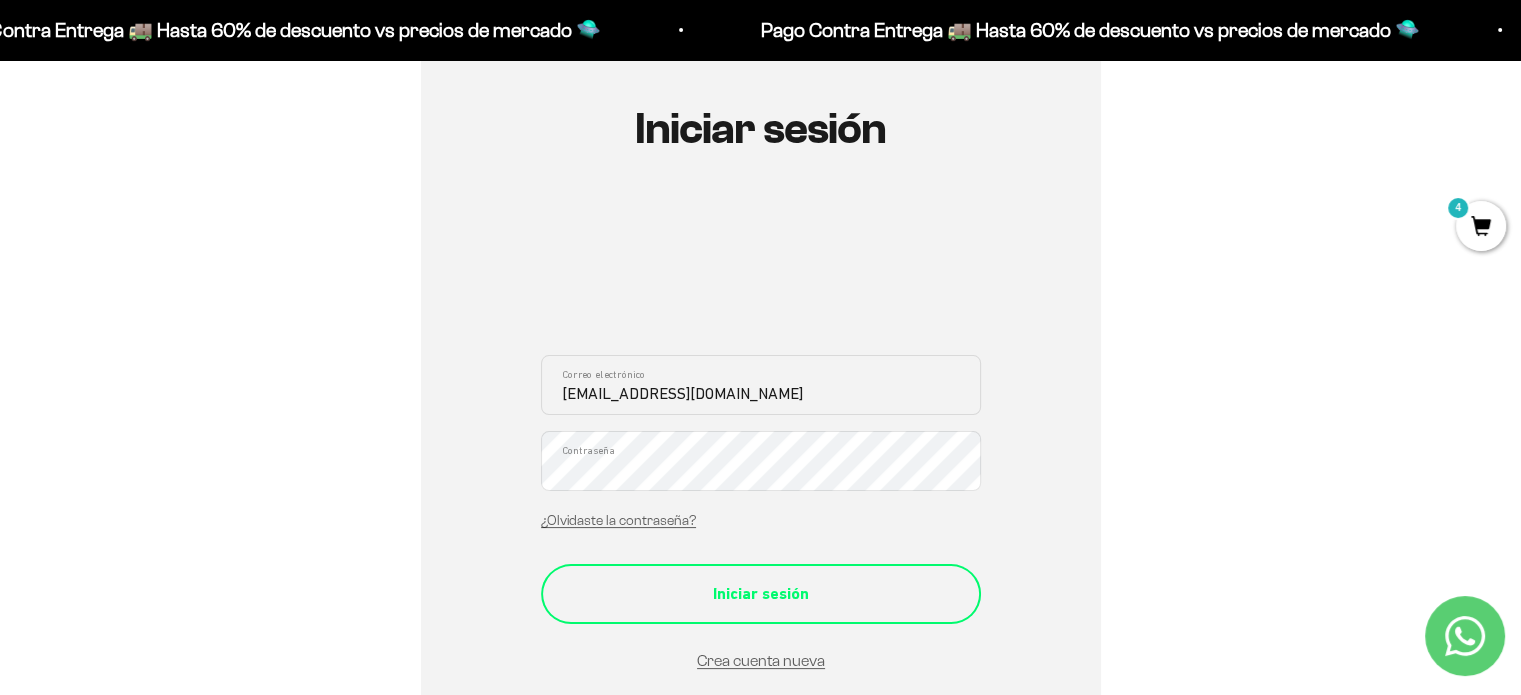 click on "Iniciar sesión" at bounding box center [761, 594] 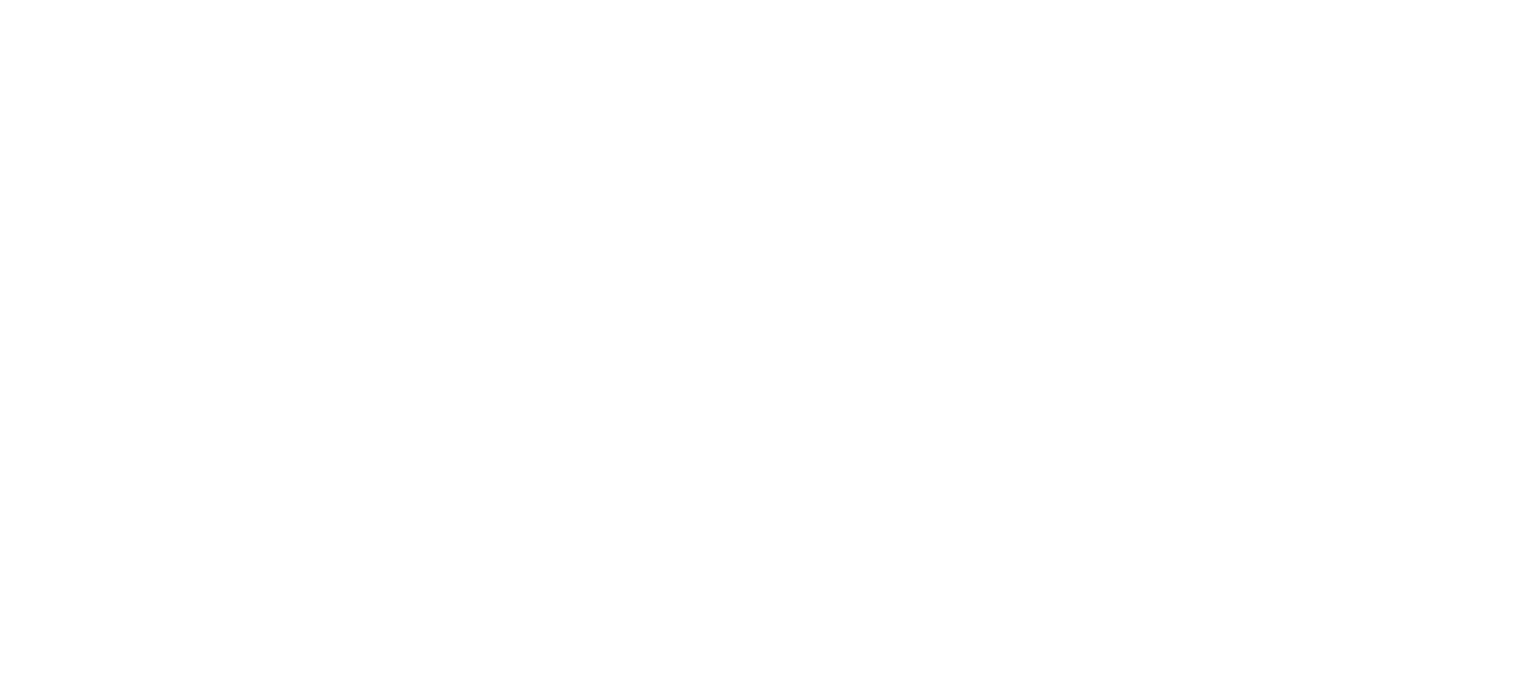 scroll, scrollTop: 0, scrollLeft: 0, axis: both 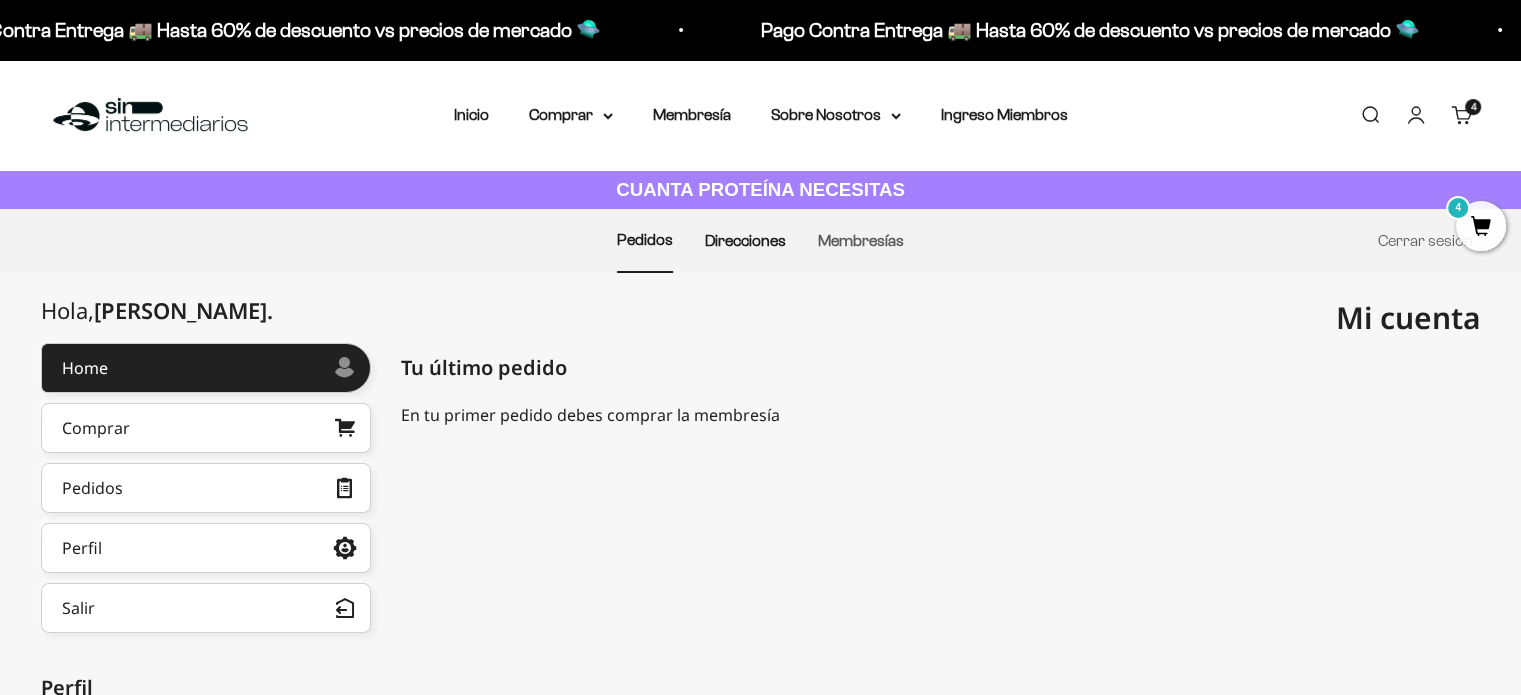 click on "Direcciones" at bounding box center [745, 240] 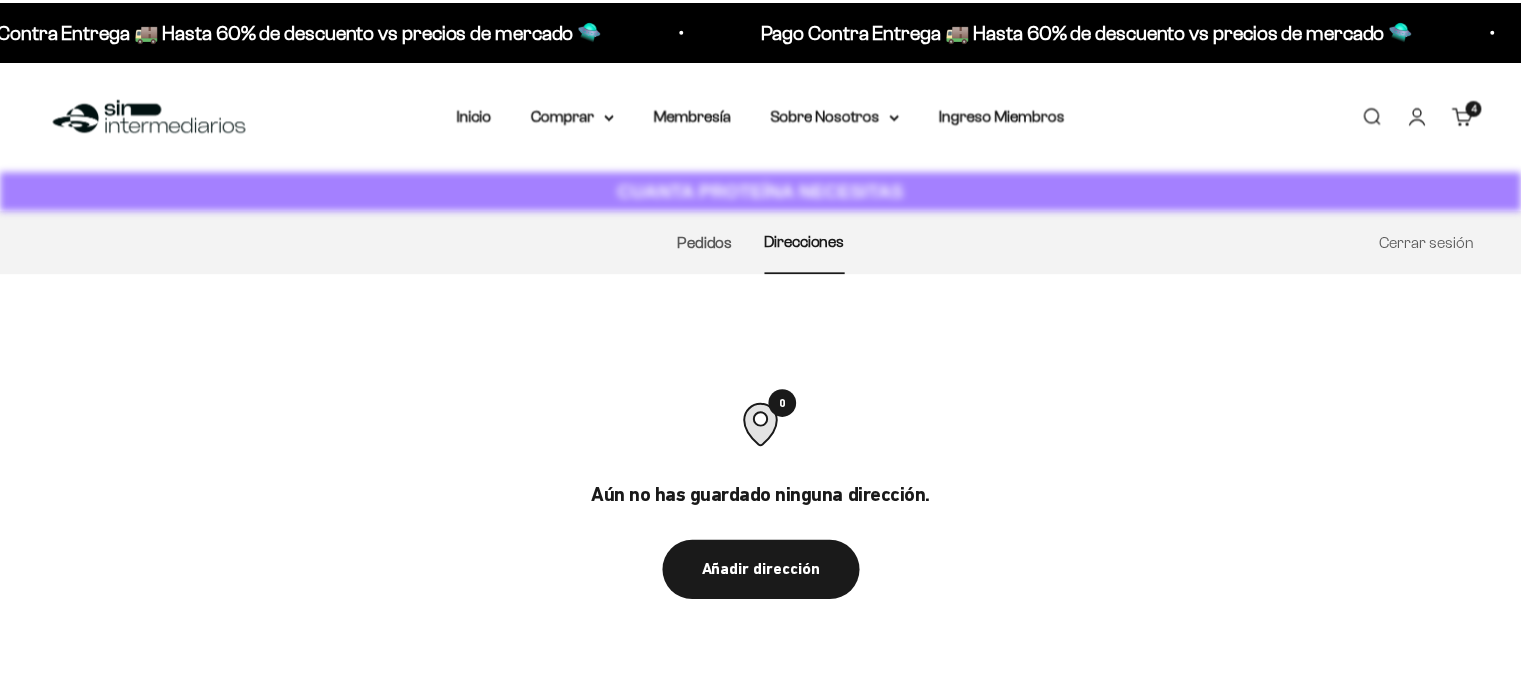 scroll, scrollTop: 0, scrollLeft: 0, axis: both 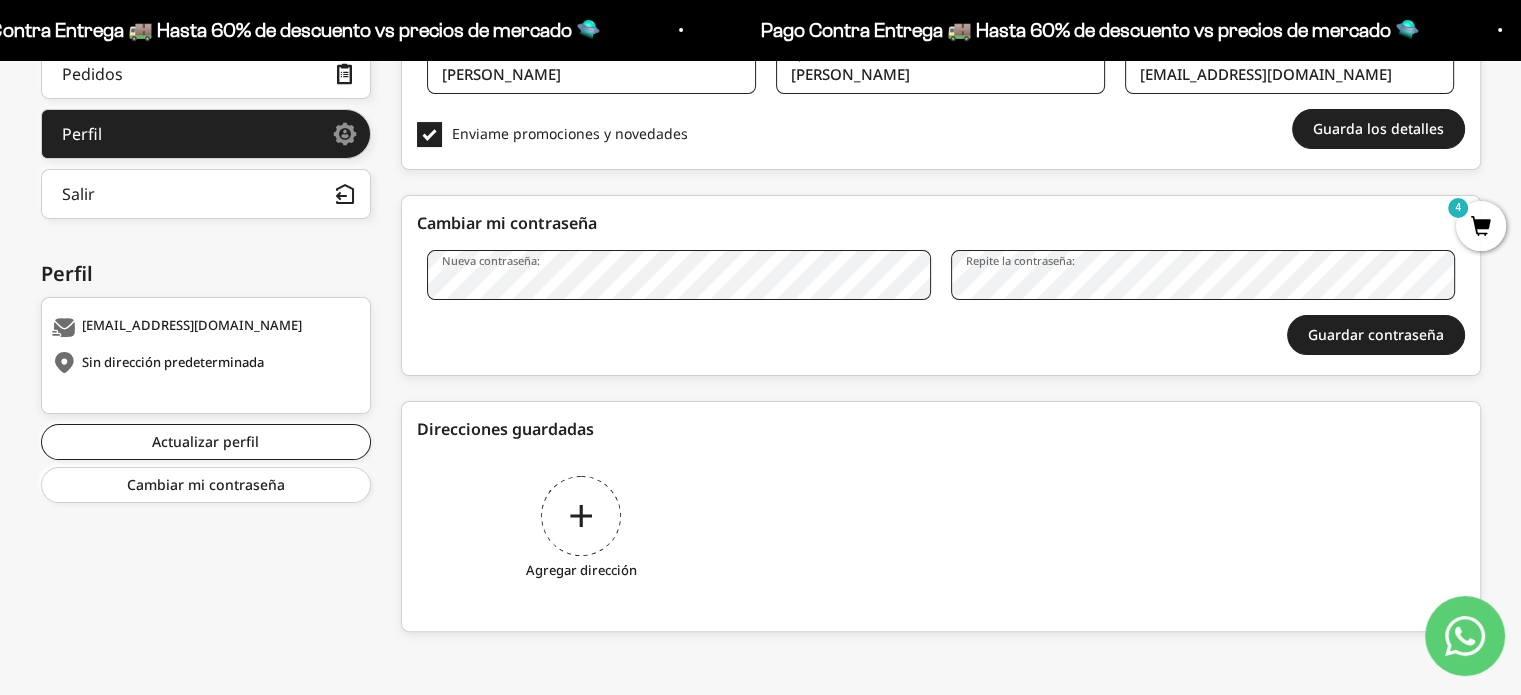 click on "Agregar dirección" at bounding box center (581, 531) 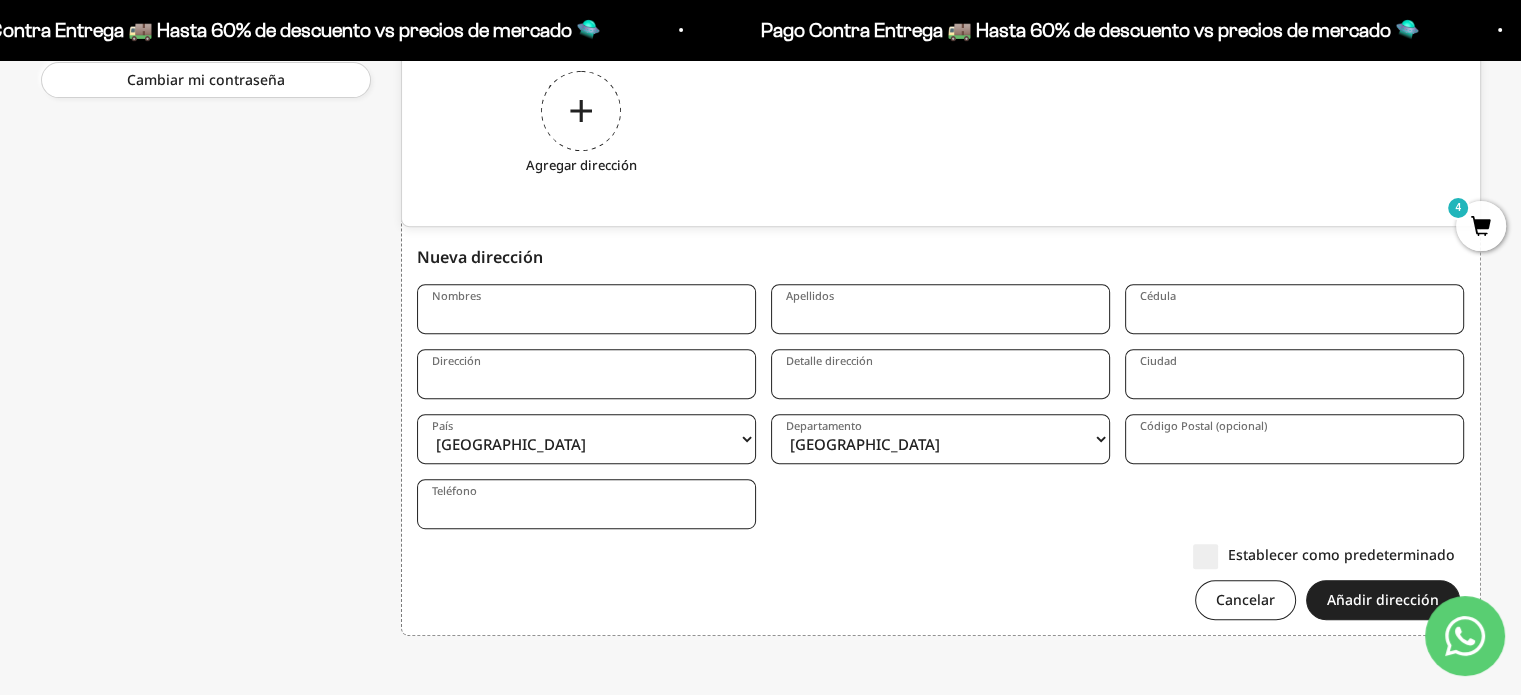 scroll, scrollTop: 823, scrollLeft: 0, axis: vertical 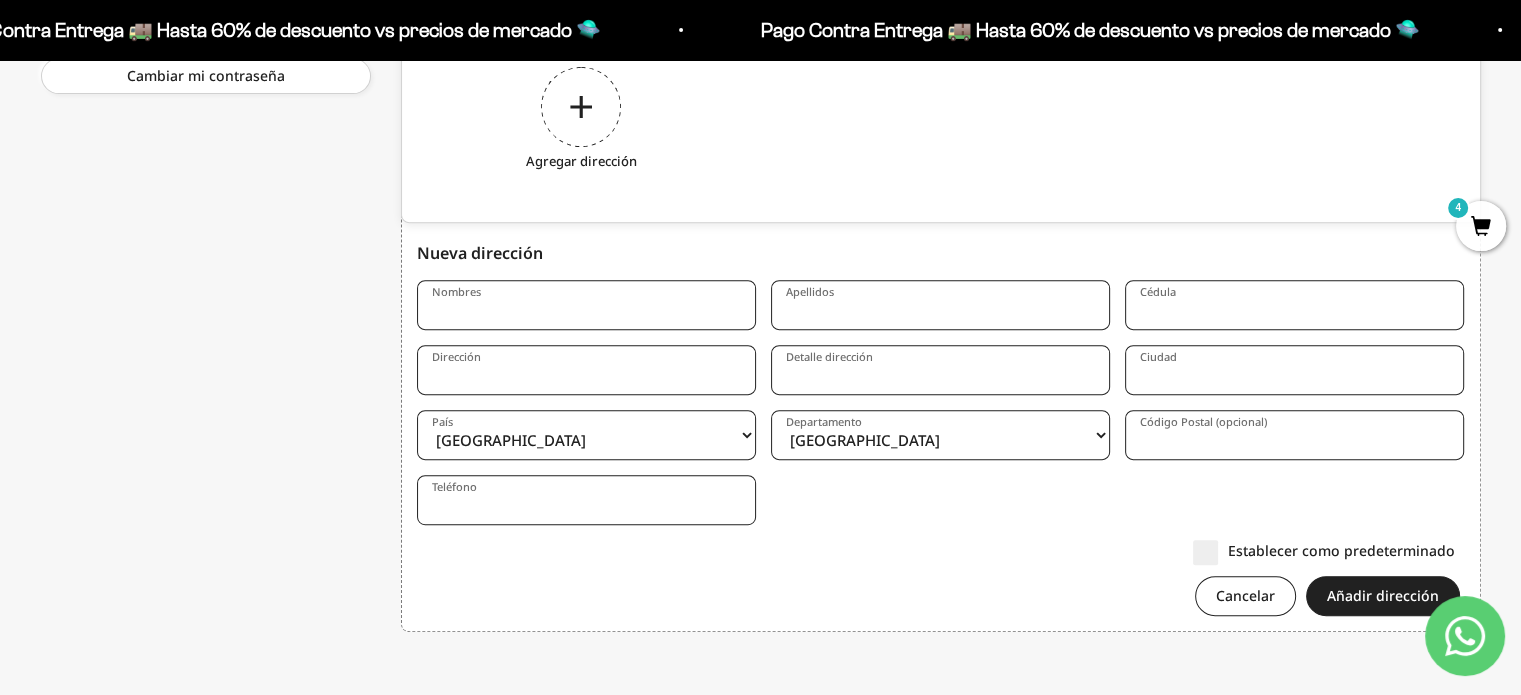 click on "Nombres" at bounding box center (586, 305) 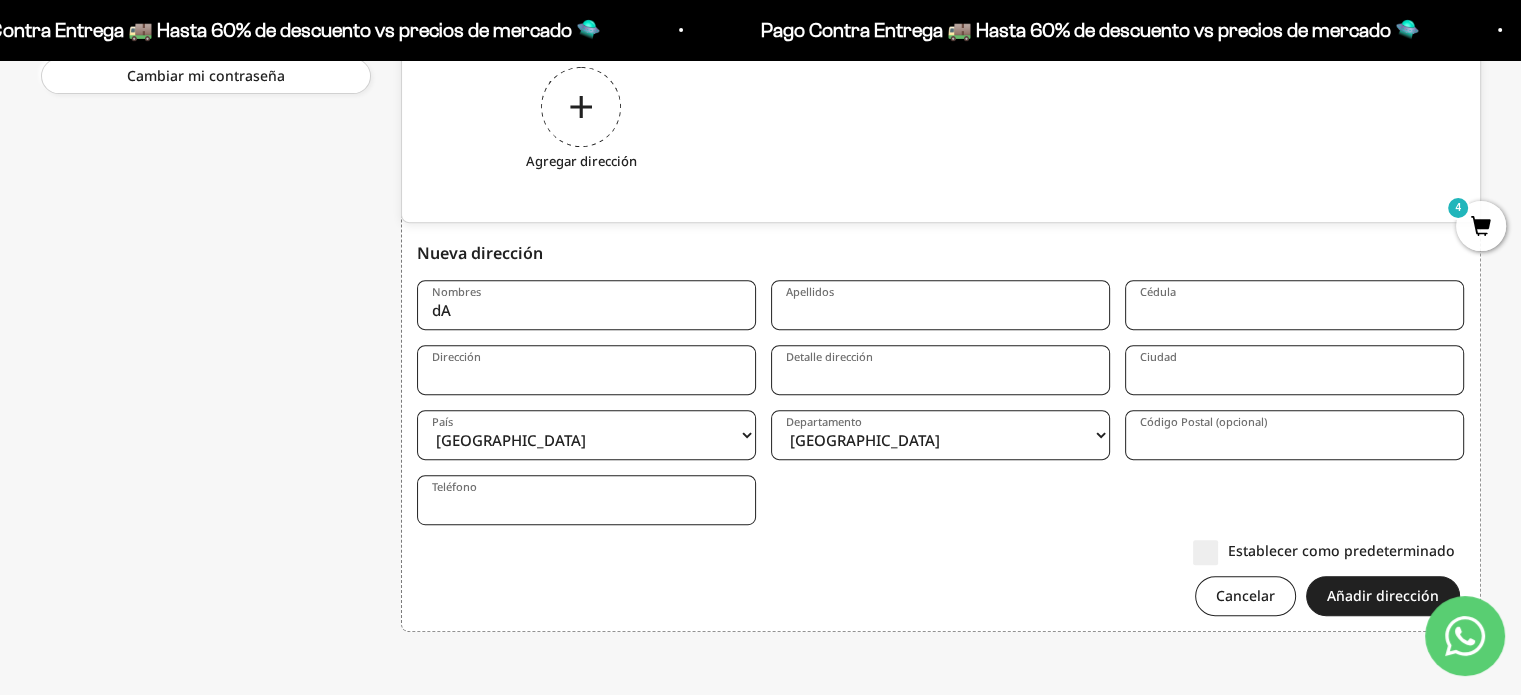 type on "d" 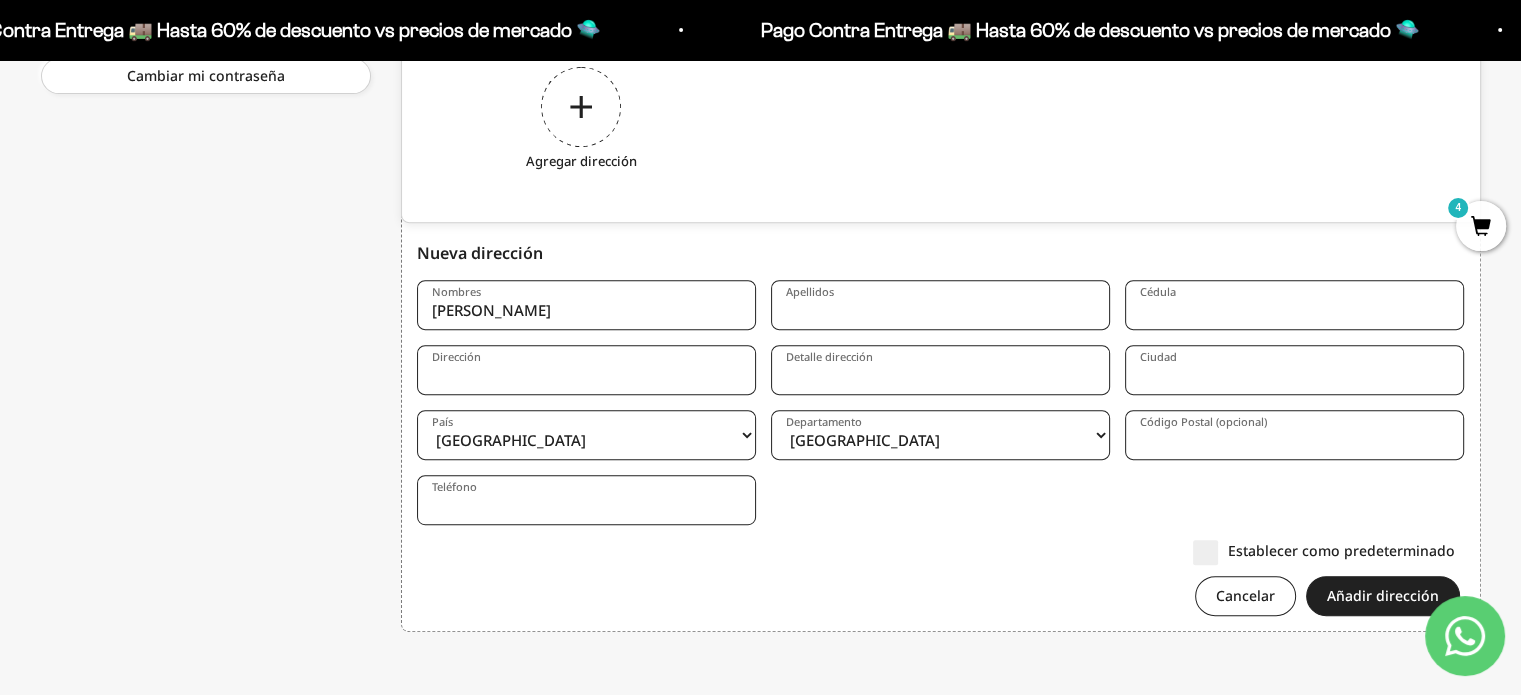 type on "DANILEA" 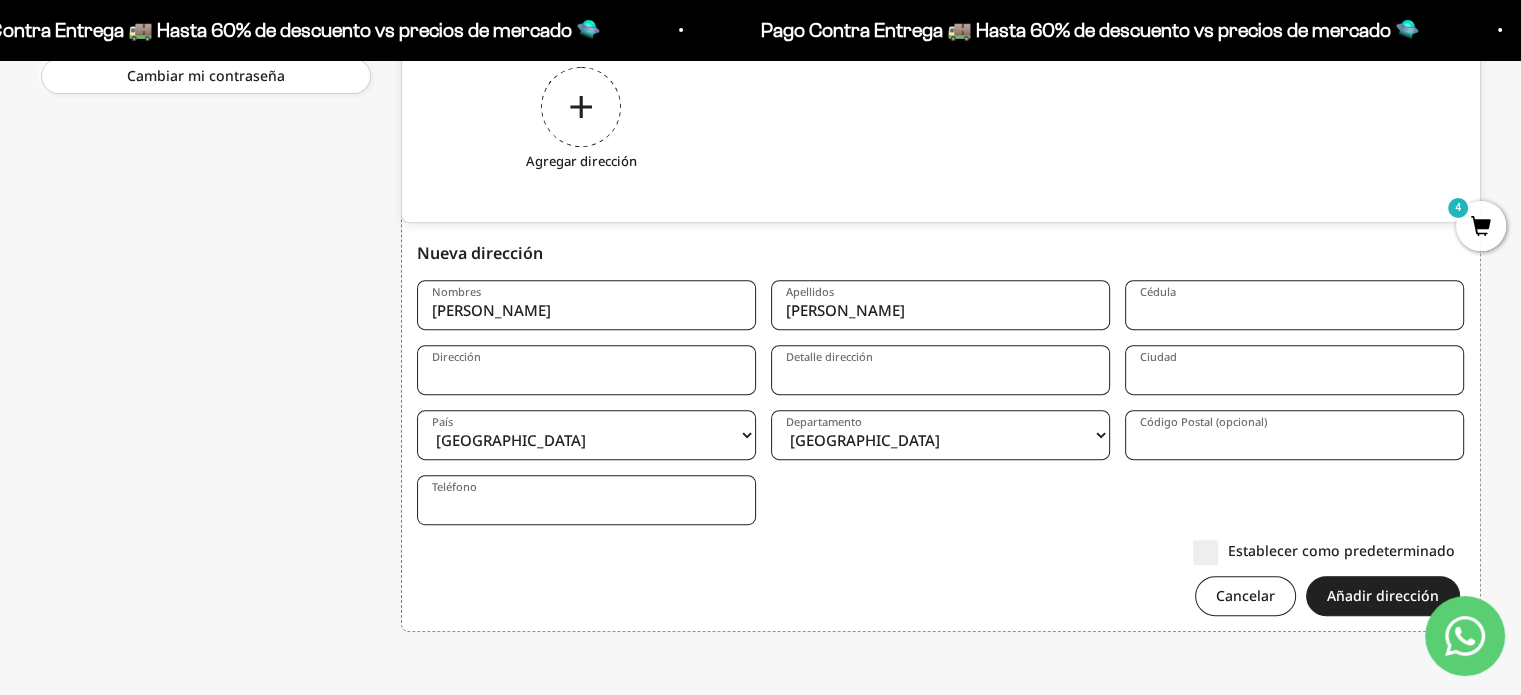 type on "[PERSON_NAME]" 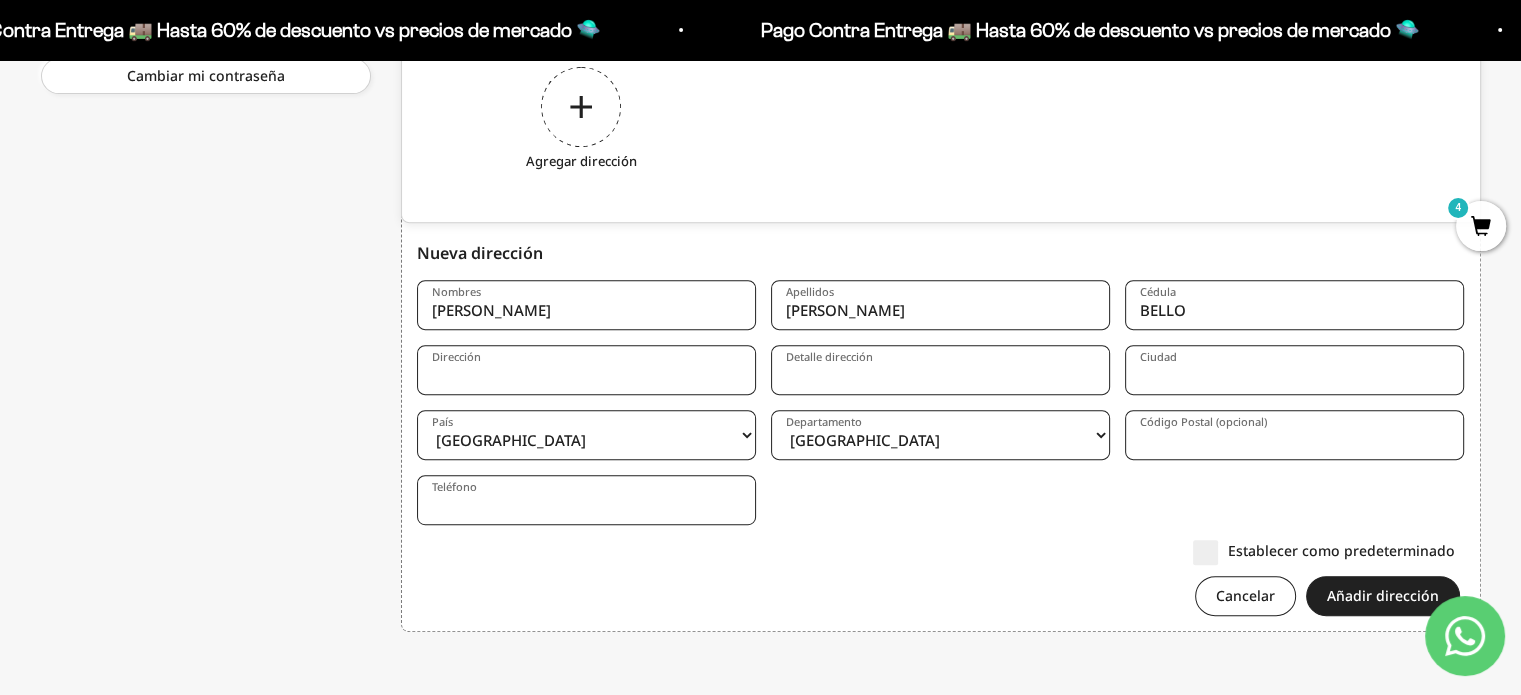type on "BELLO" 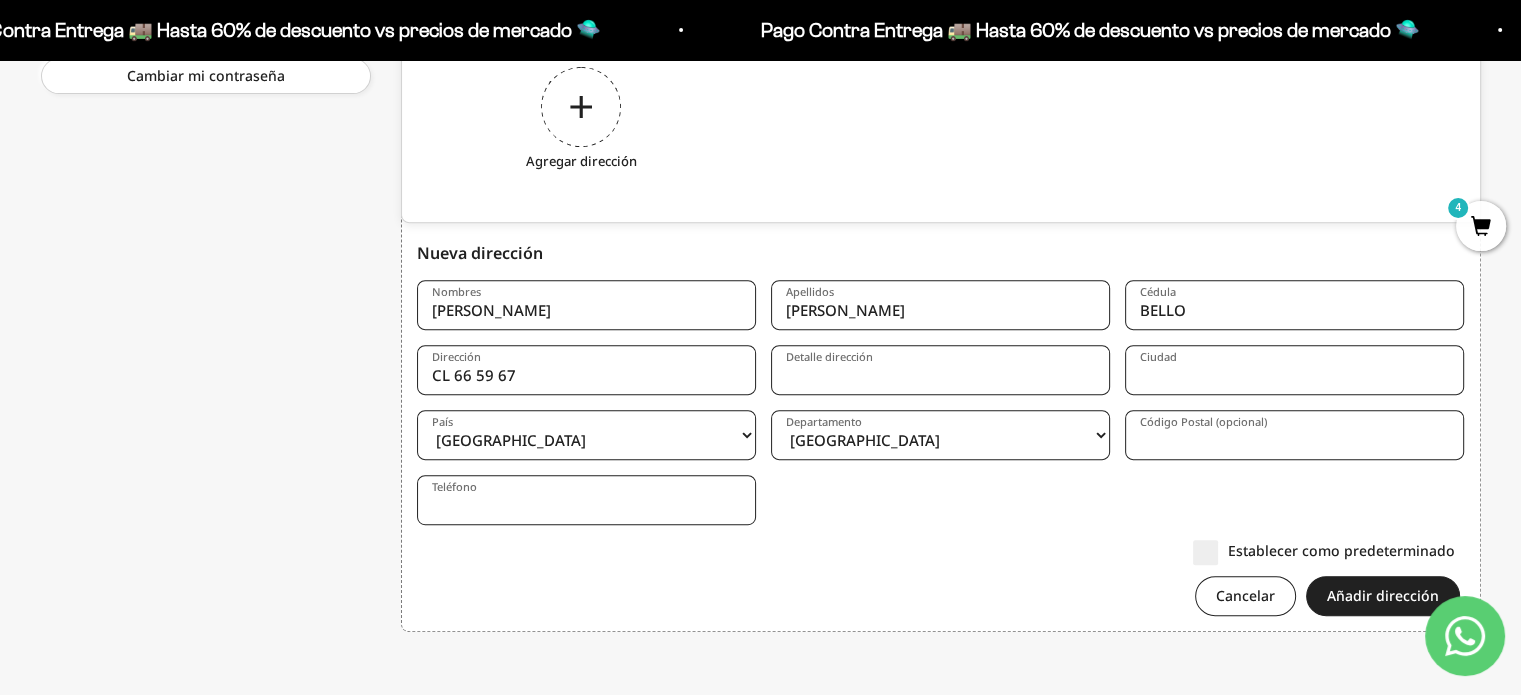 type on "CL 66 59 67" 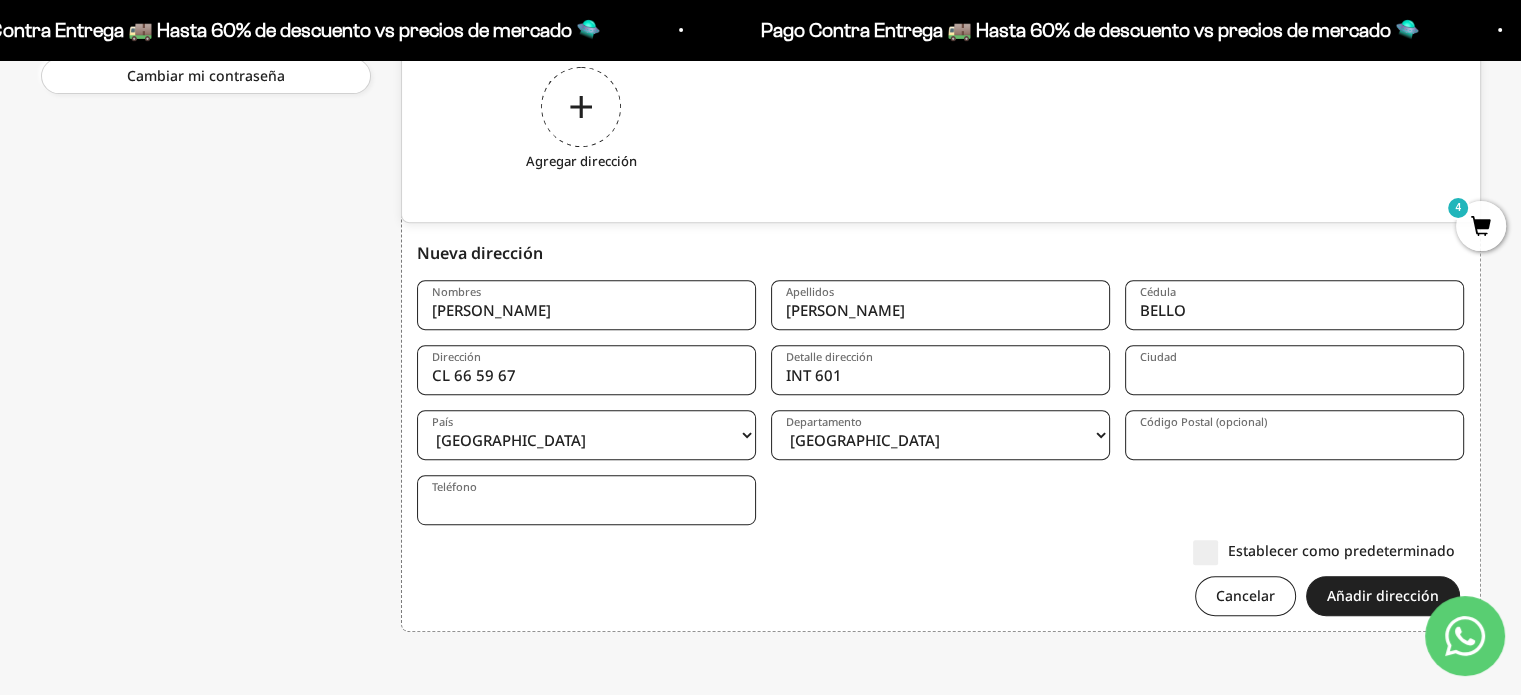 type on "INT 601" 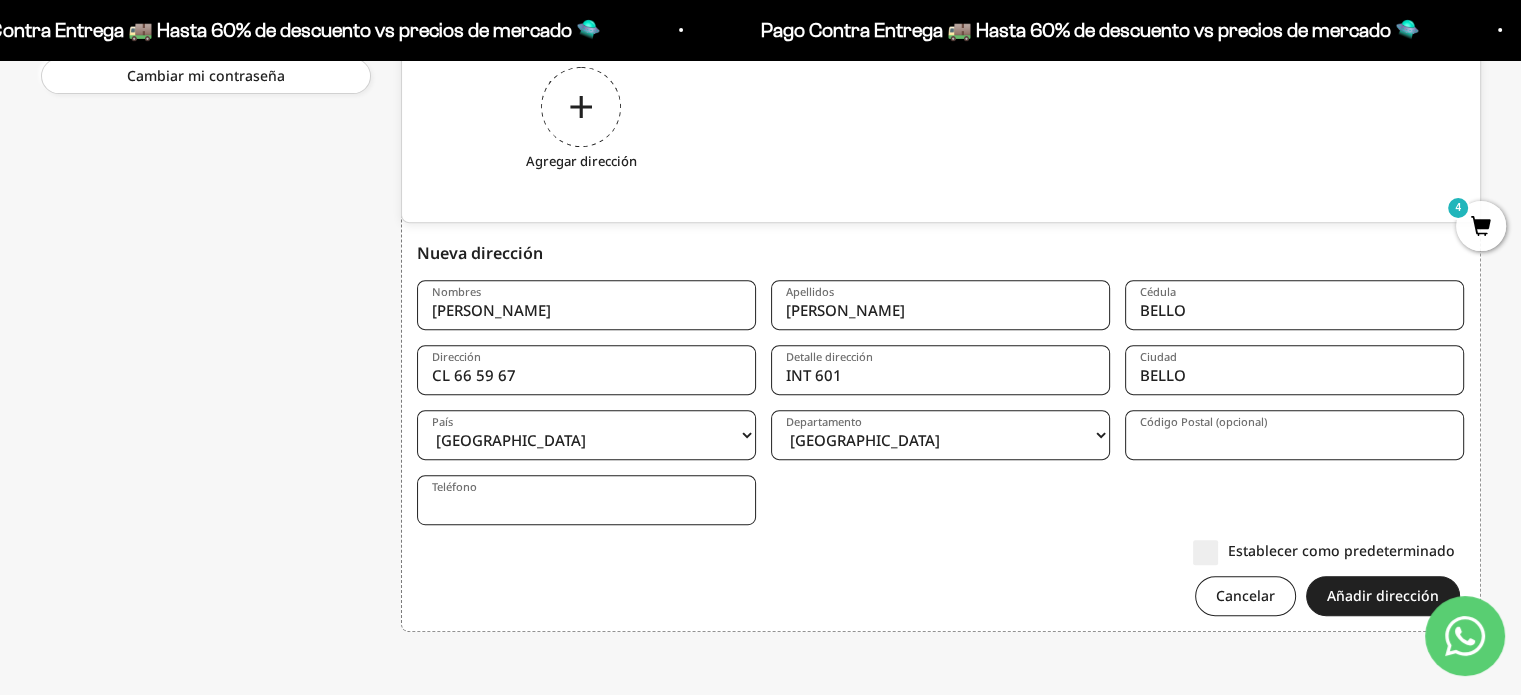 type on "BELLO" 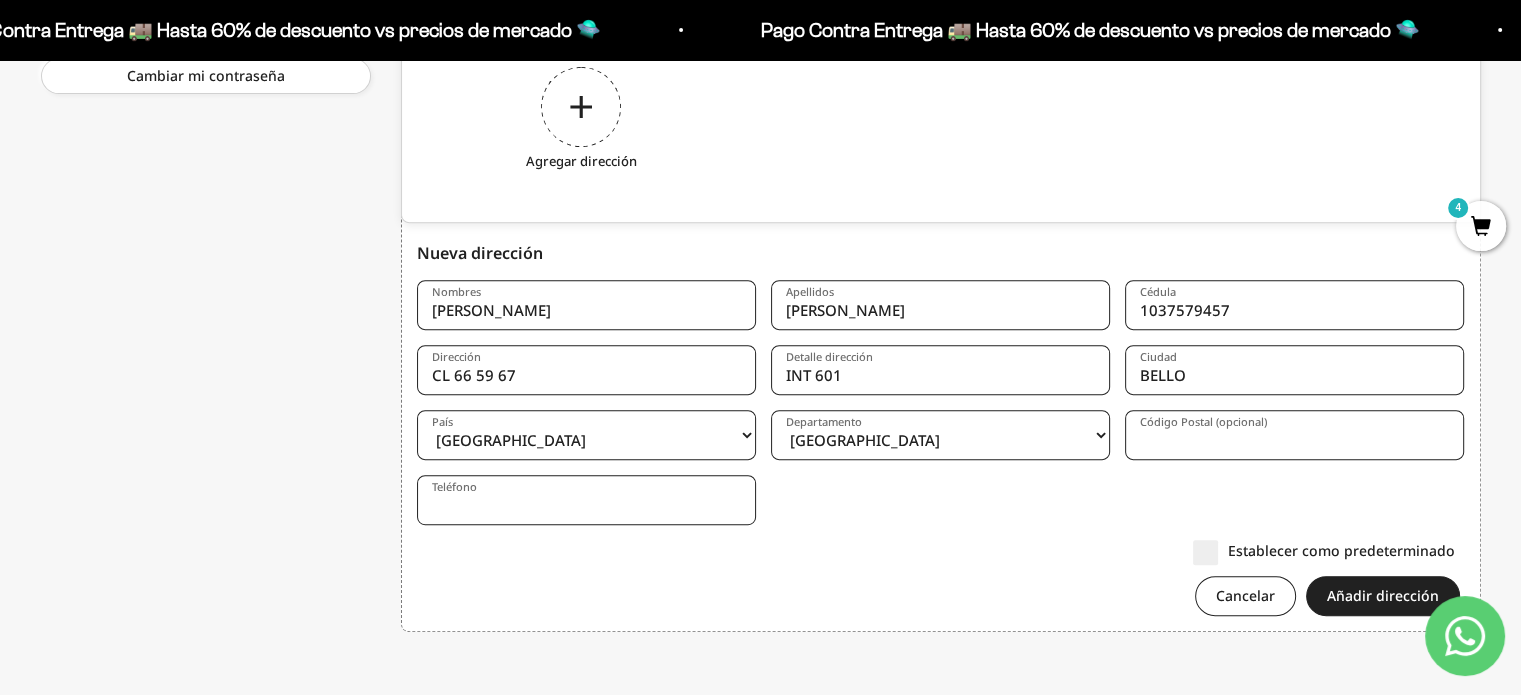type on "1037579457" 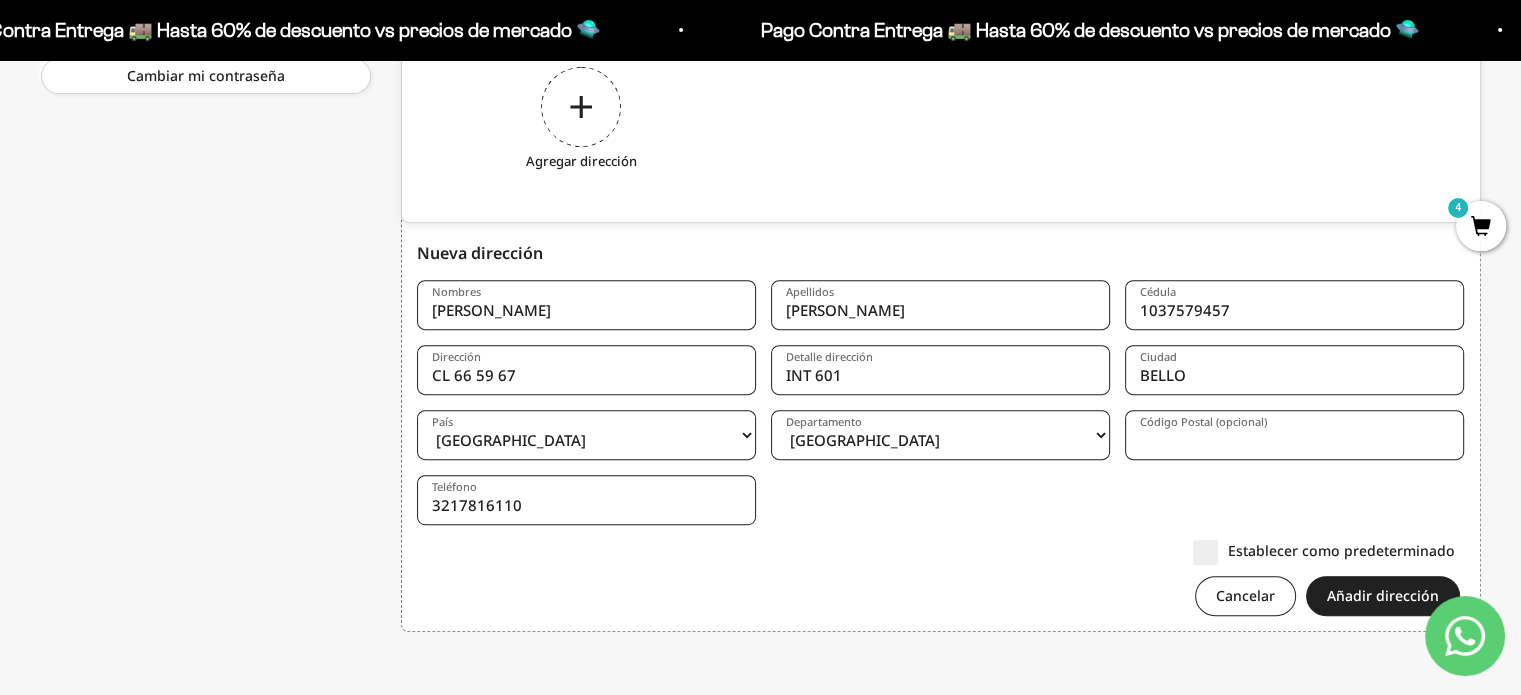 drag, startPoint x: 599, startPoint y: 503, endPoint x: 63, endPoint y: 591, distance: 543.17584 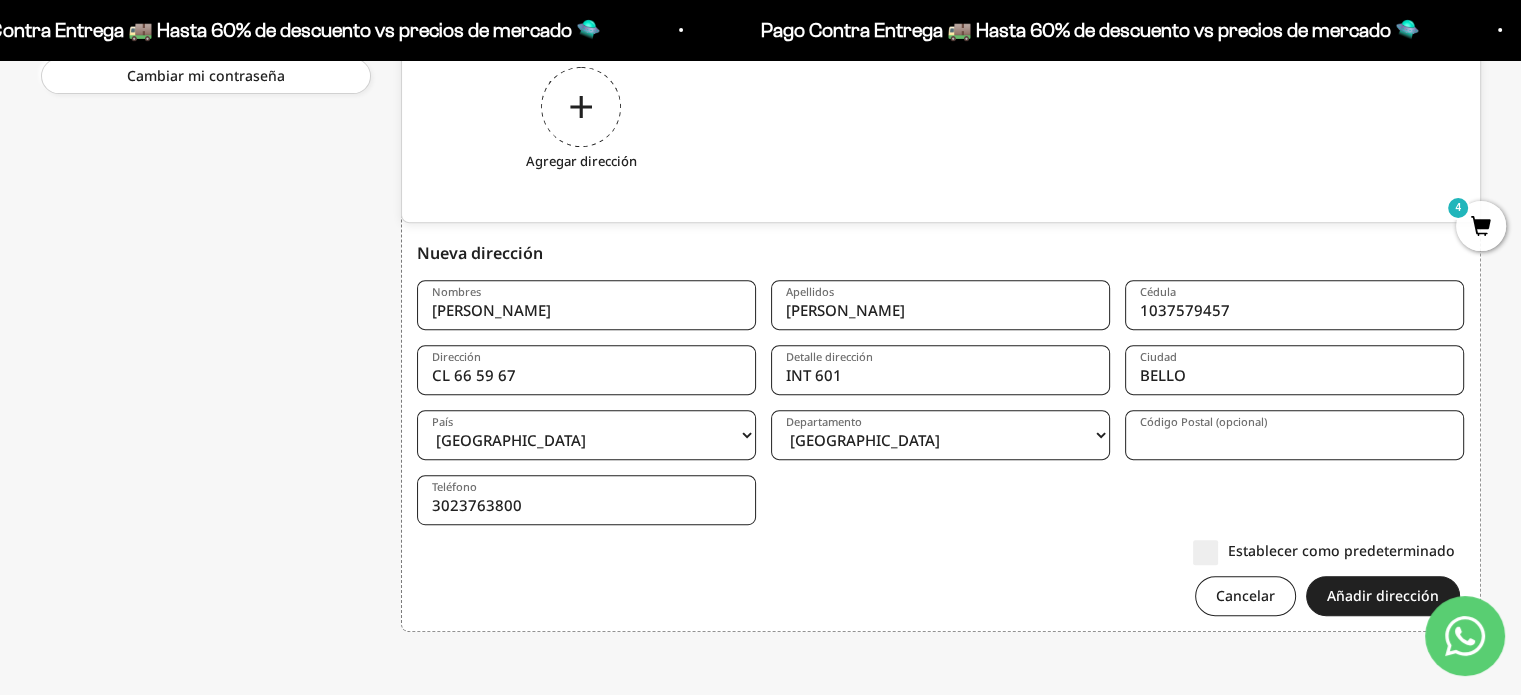 type on "3023763800" 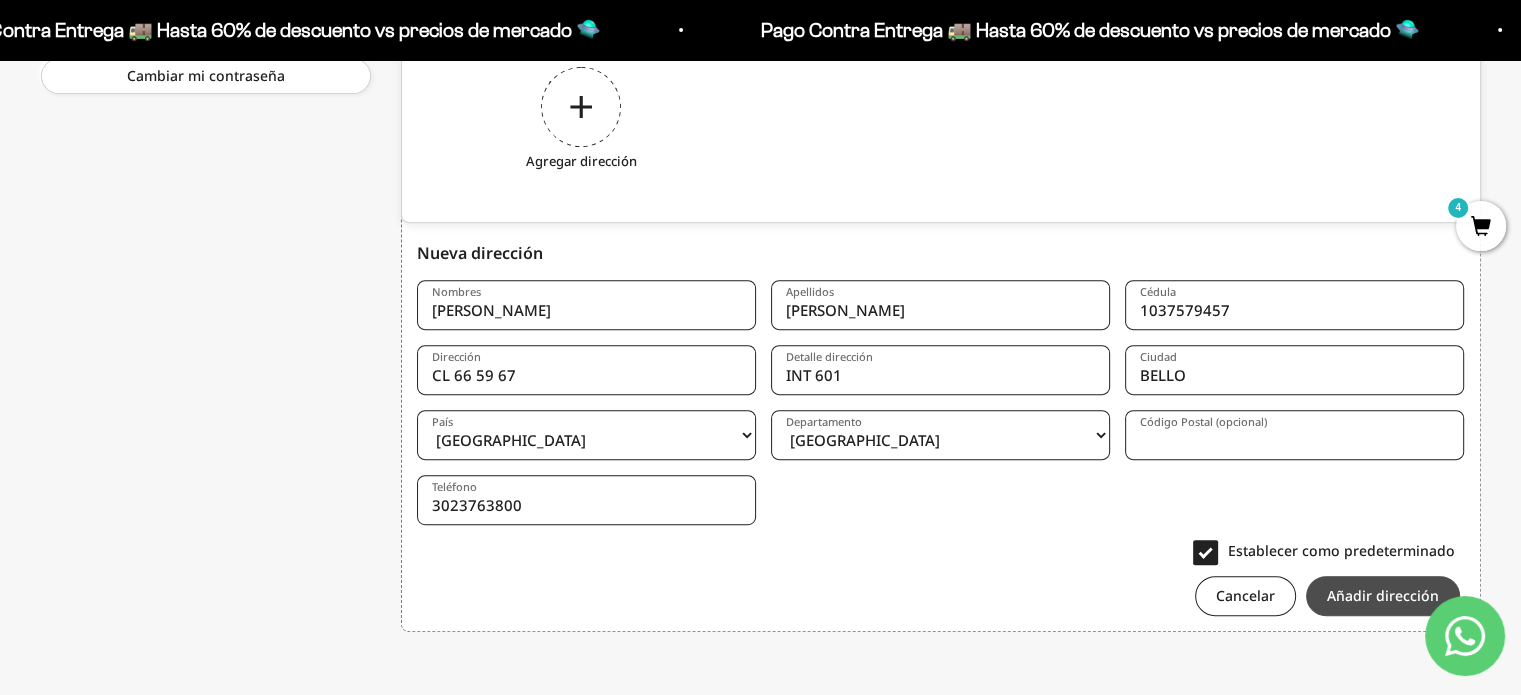 click on "Añadir dirección" at bounding box center (1383, 596) 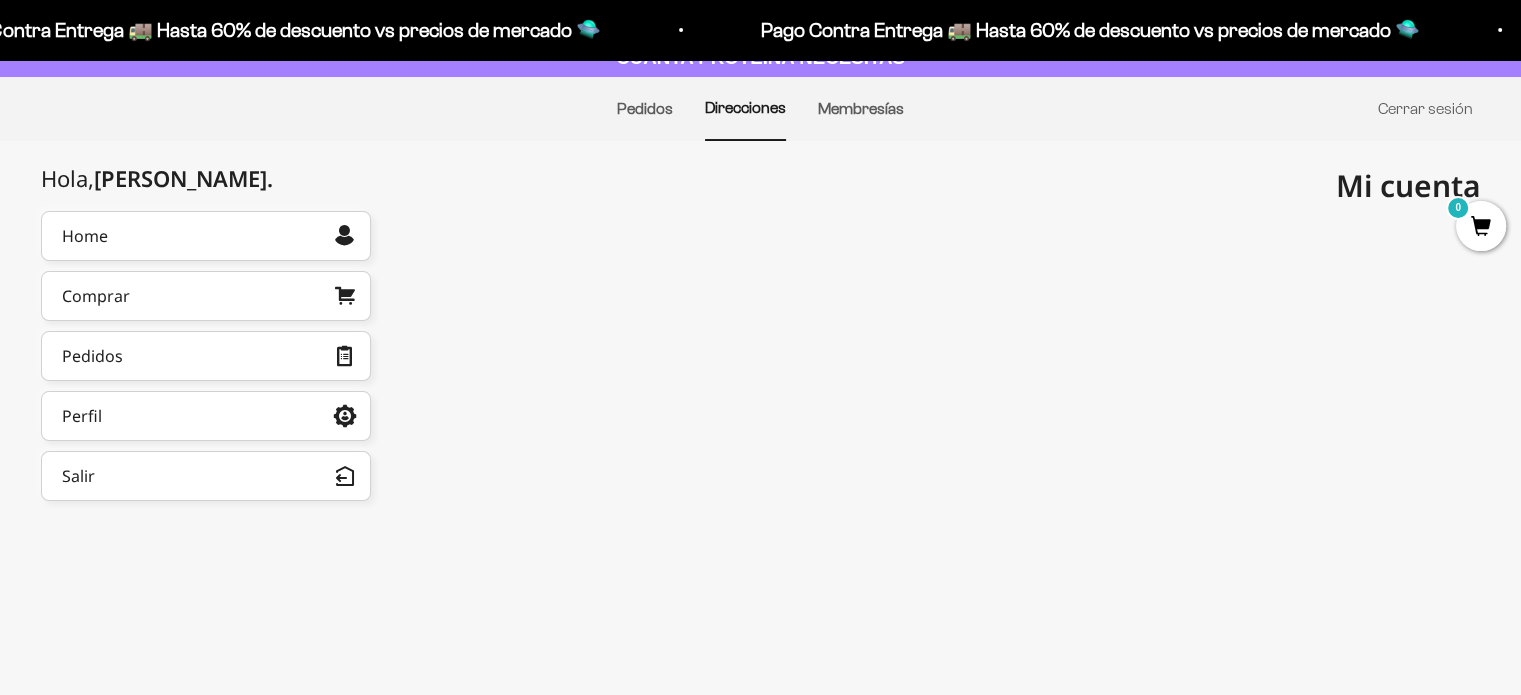 scroll, scrollTop: 164, scrollLeft: 0, axis: vertical 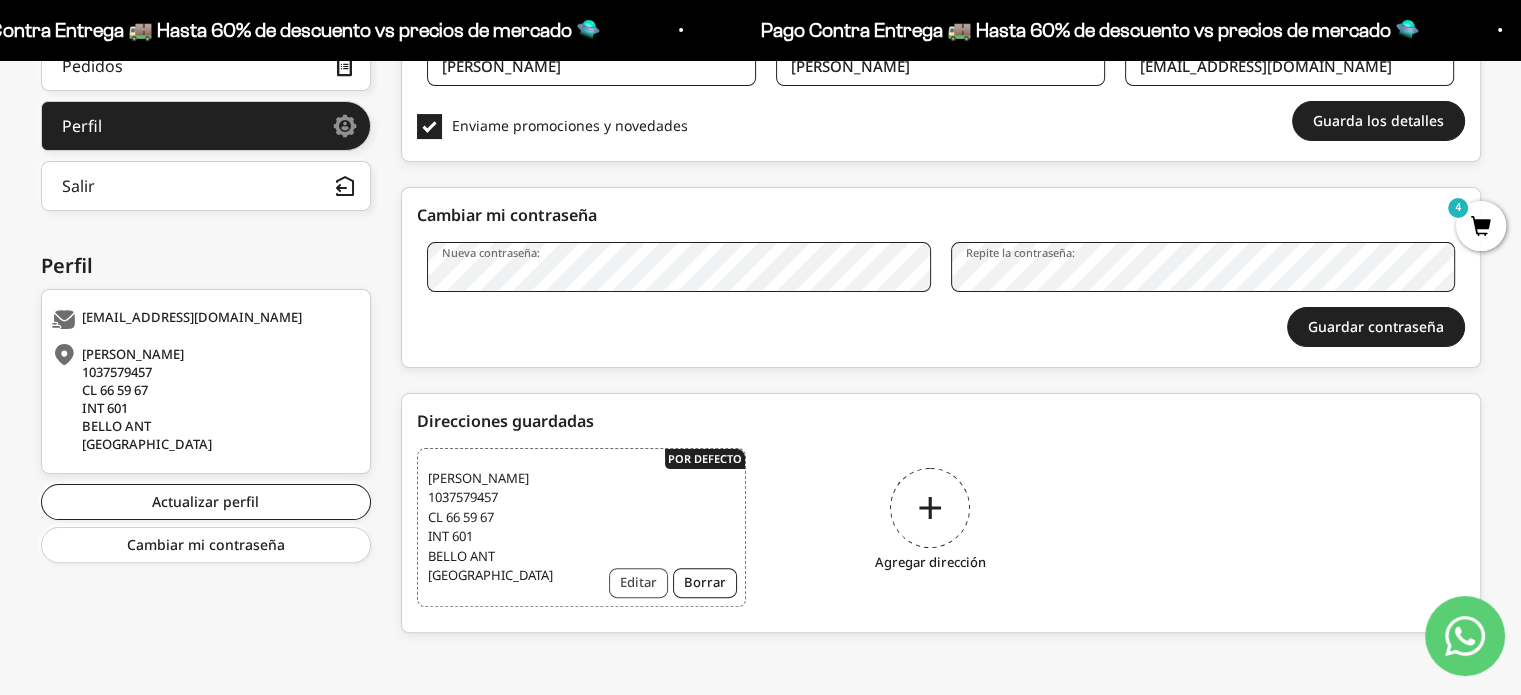 click on "Editar" at bounding box center [638, 583] 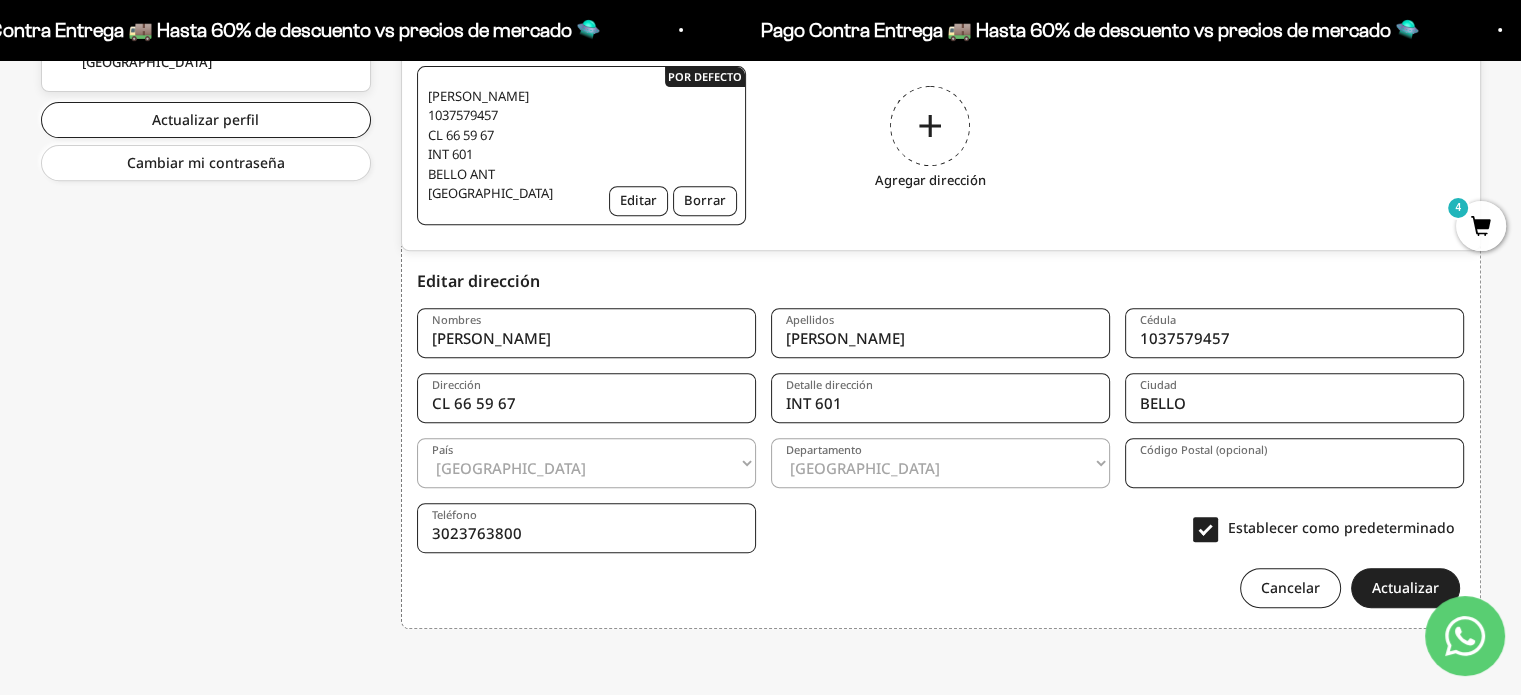 scroll, scrollTop: 810, scrollLeft: 0, axis: vertical 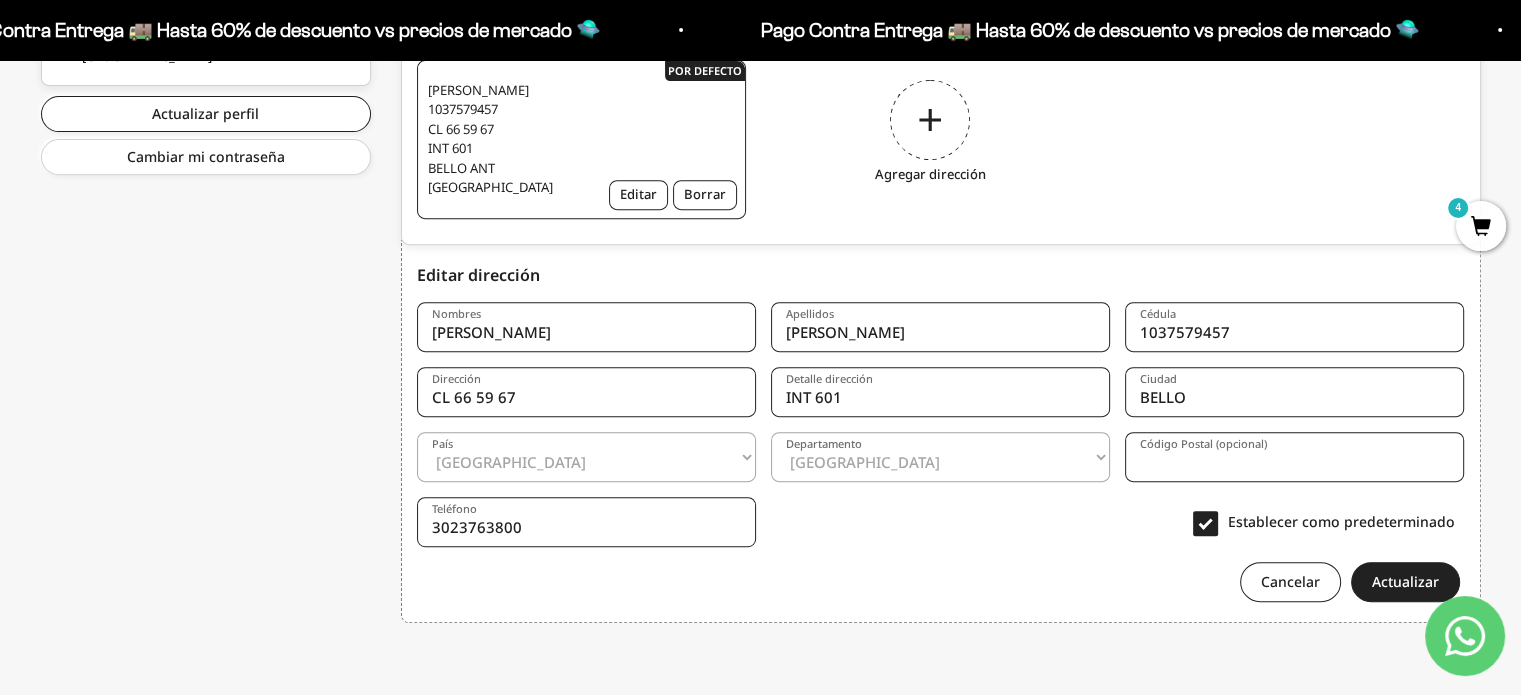 click on "1037579457" at bounding box center [1294, 327] 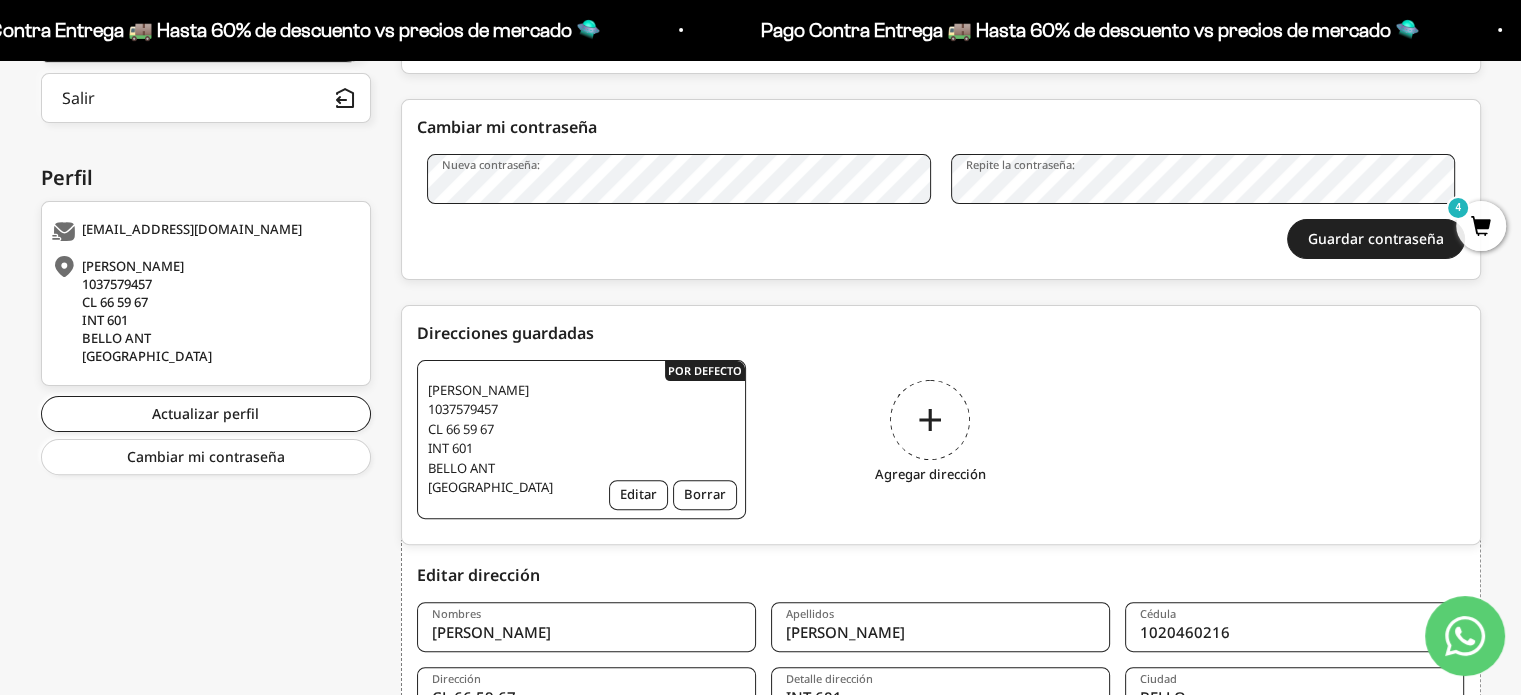 scroll, scrollTop: 810, scrollLeft: 0, axis: vertical 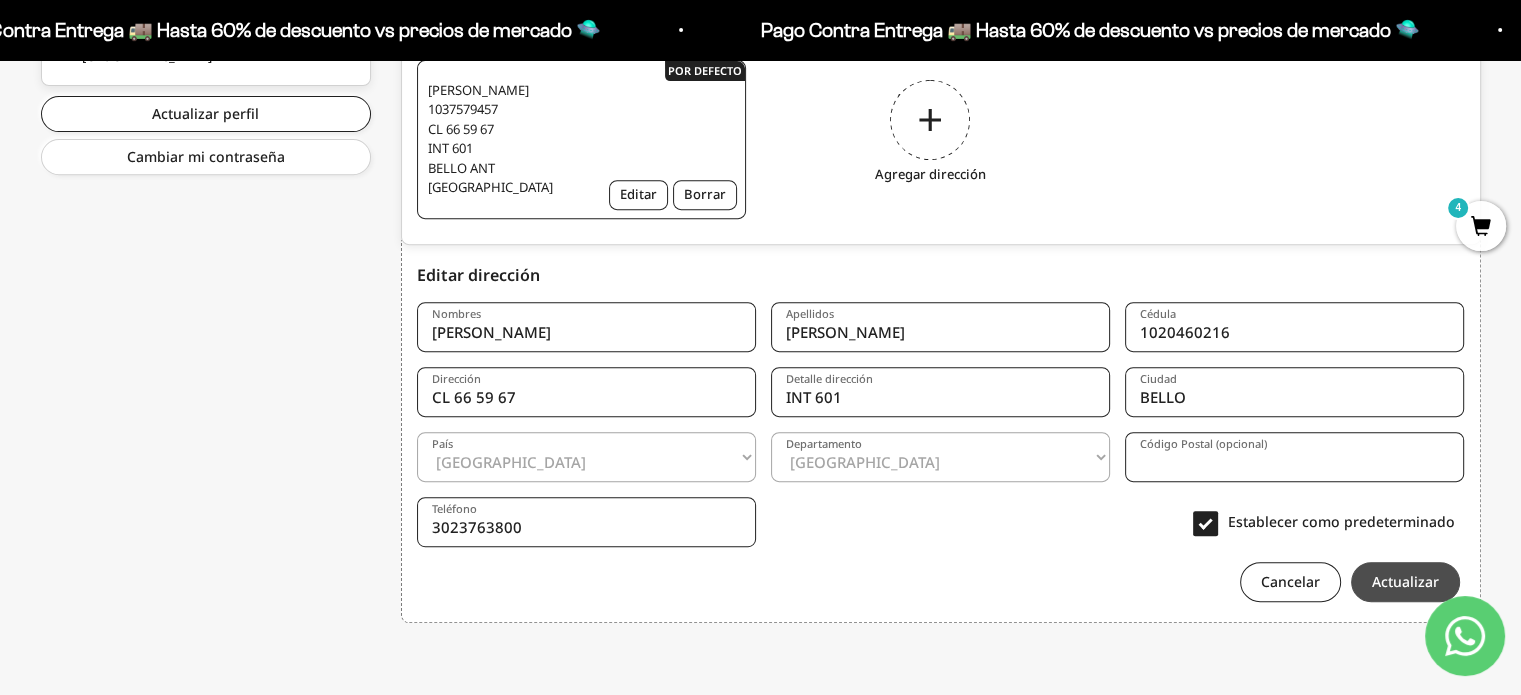type on "1020460216" 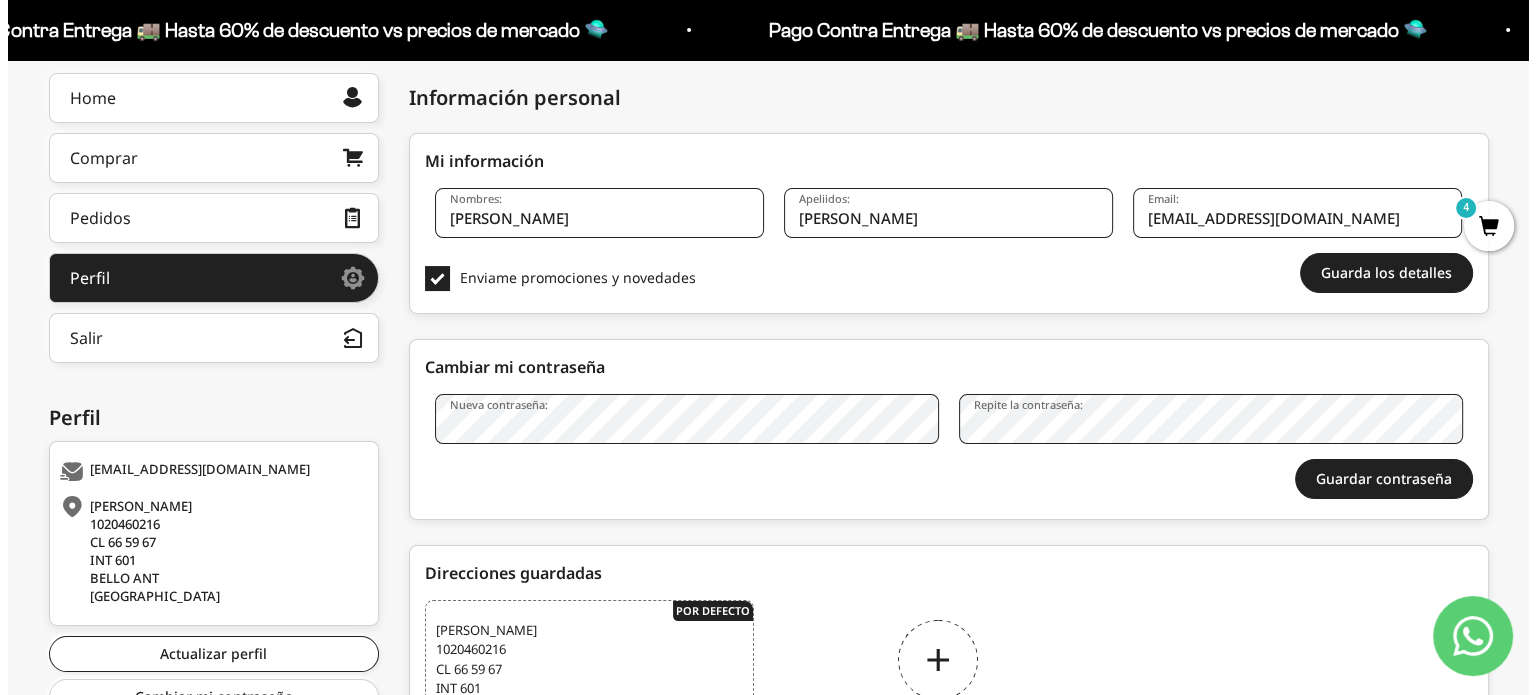 scroll, scrollTop: 0, scrollLeft: 0, axis: both 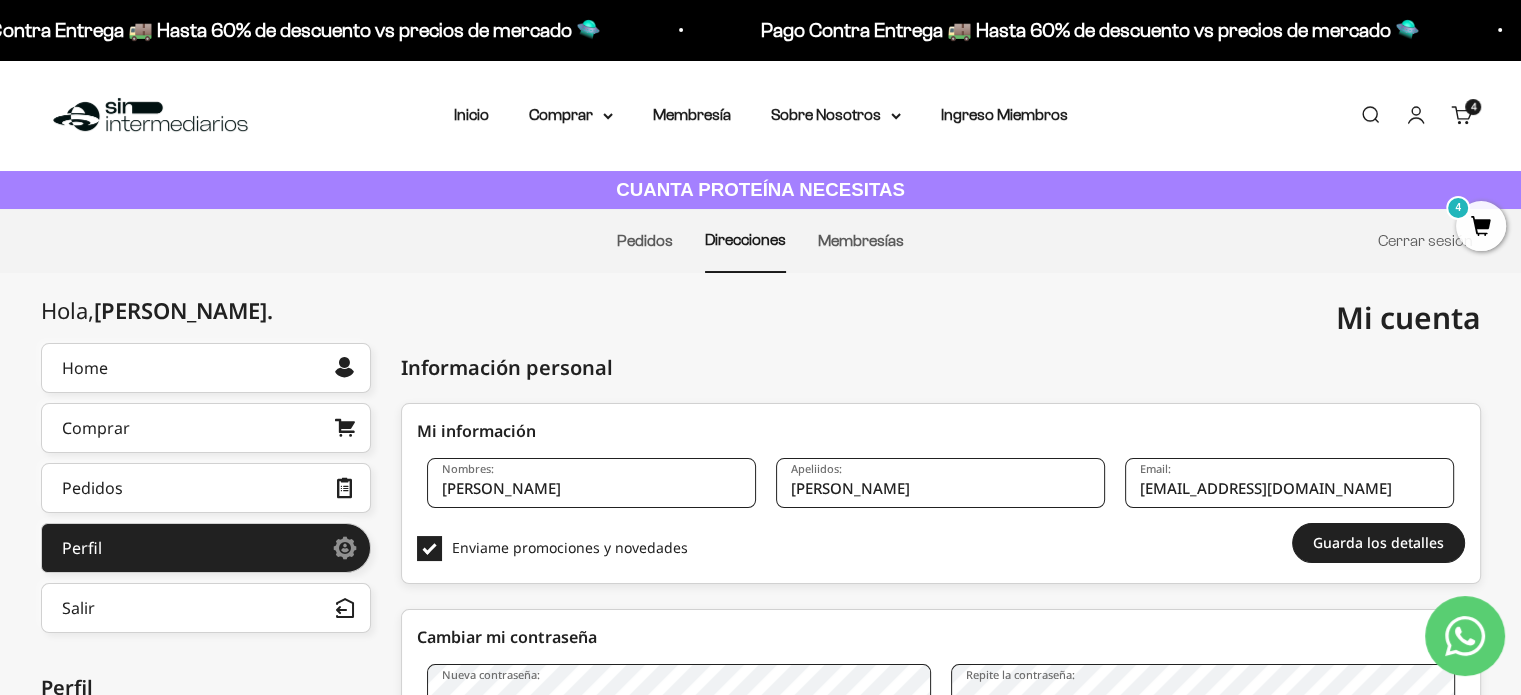 click on "Carrito
4 artículos
4" at bounding box center (1462, 115) 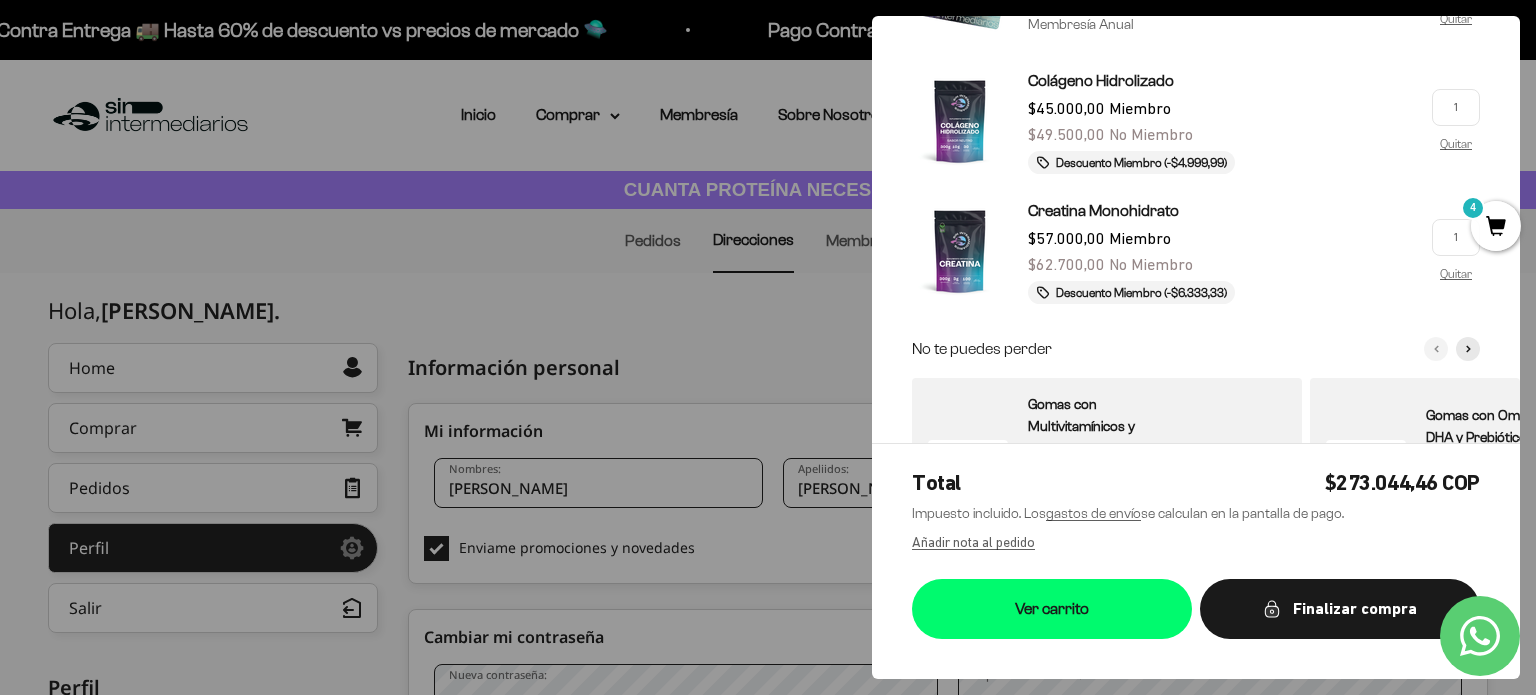 scroll, scrollTop: 569, scrollLeft: 0, axis: vertical 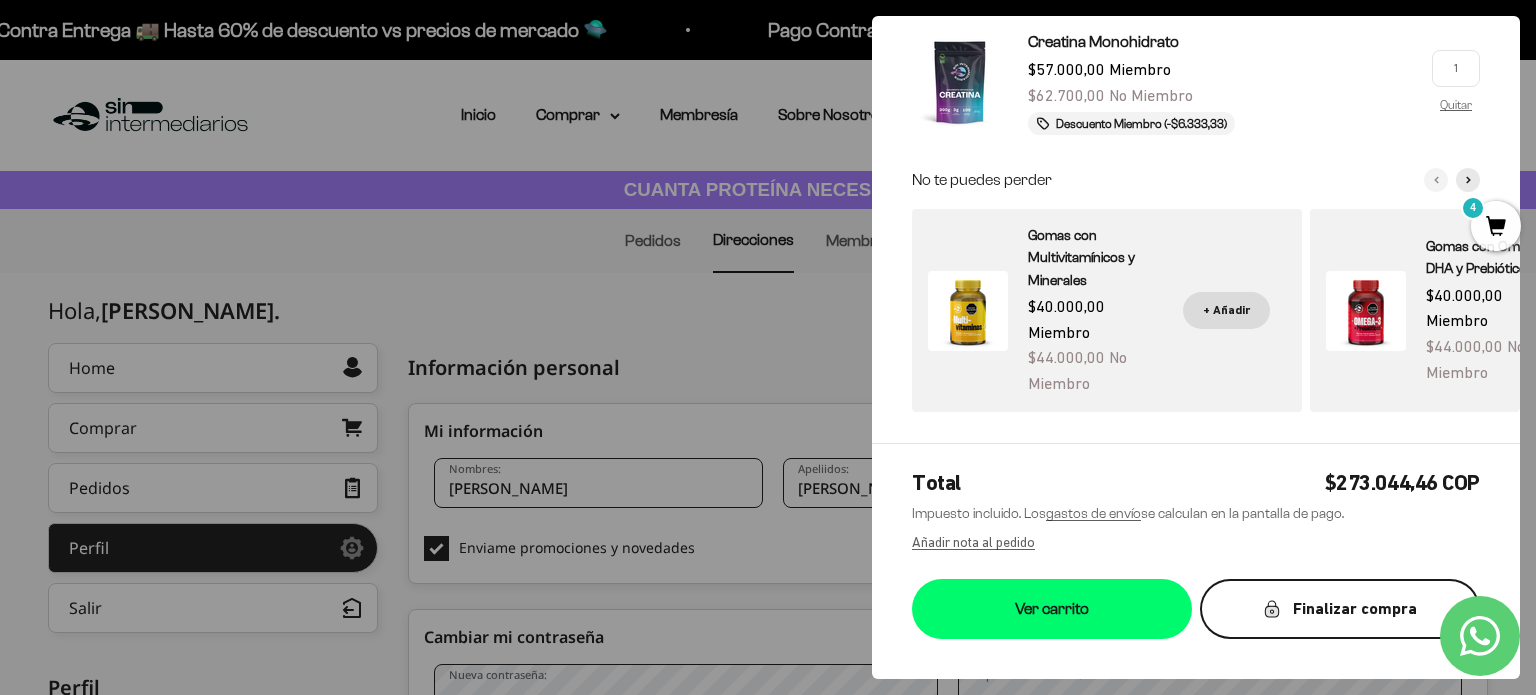 click on "Finalizar compra" at bounding box center (1340, 609) 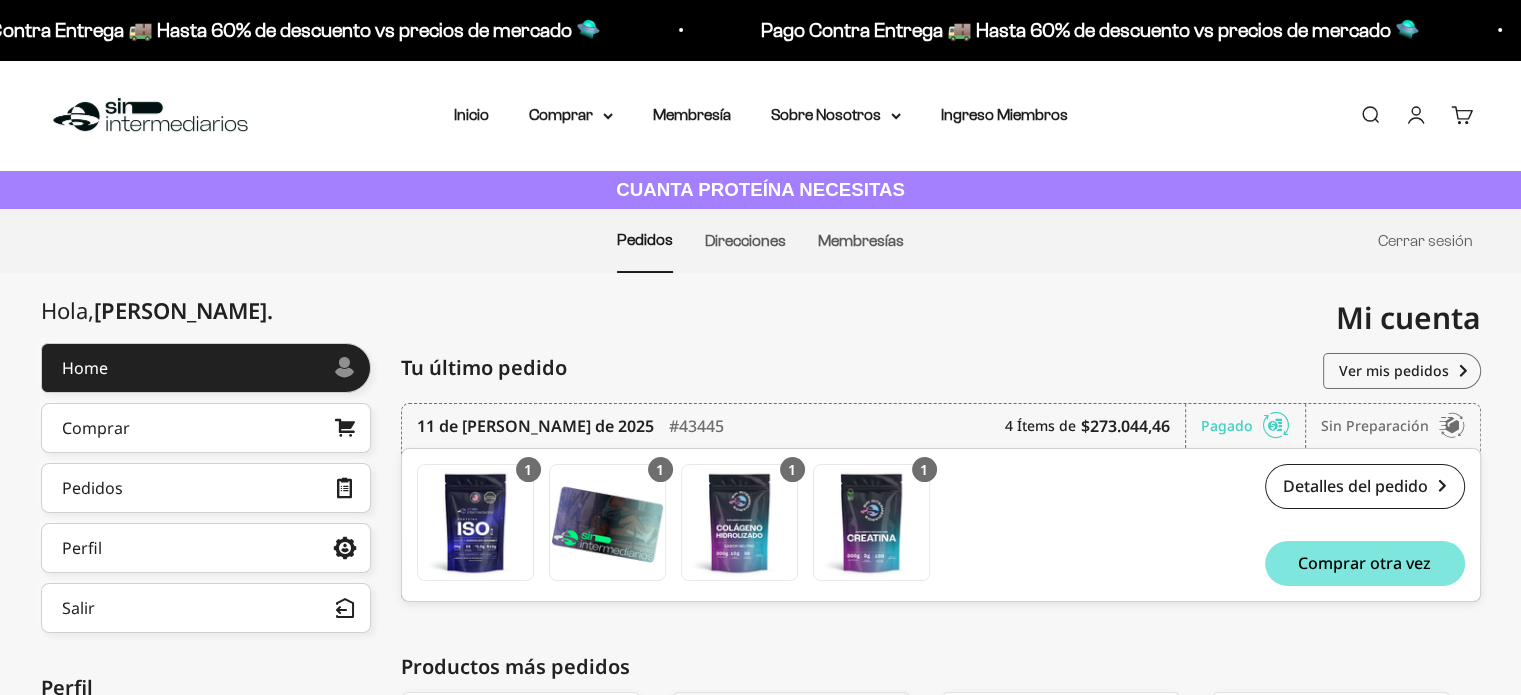 scroll, scrollTop: 200, scrollLeft: 0, axis: vertical 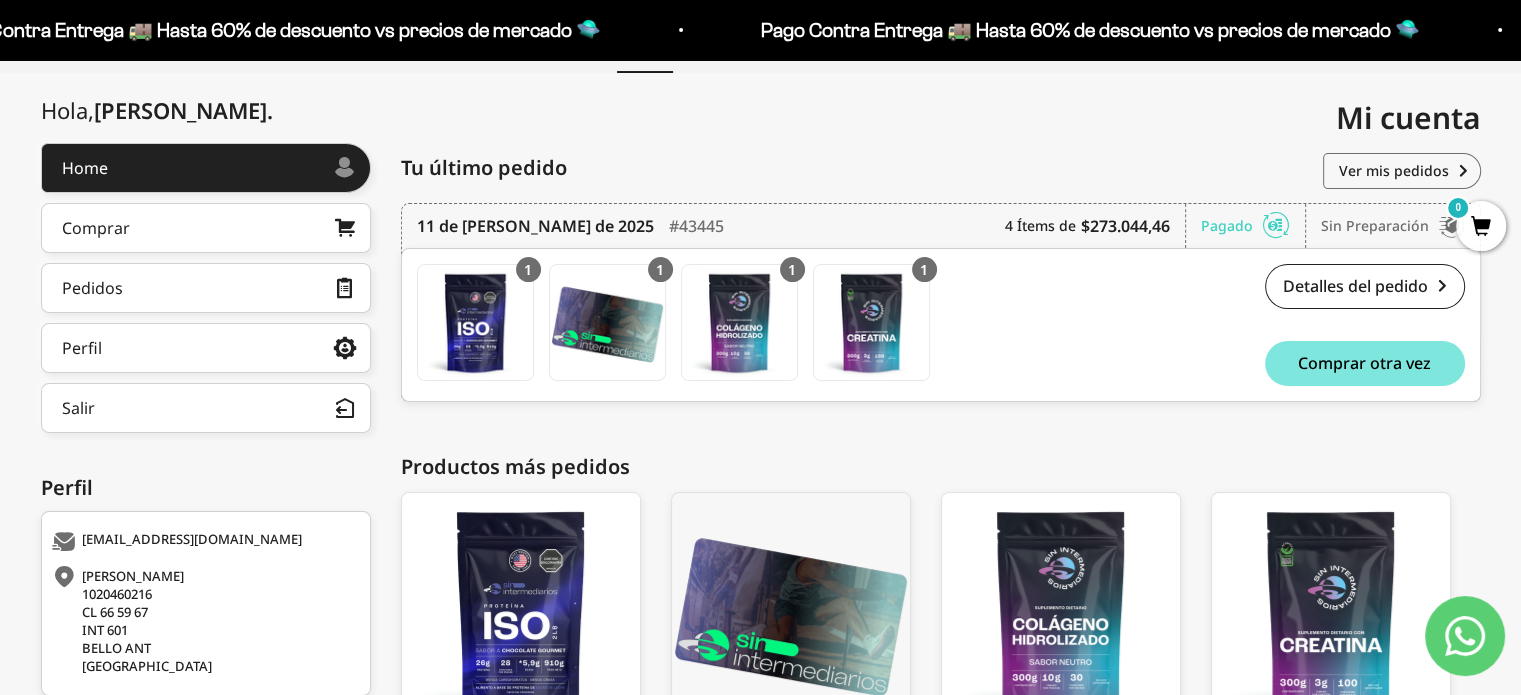 click on "Pagado" at bounding box center [1253, 226] 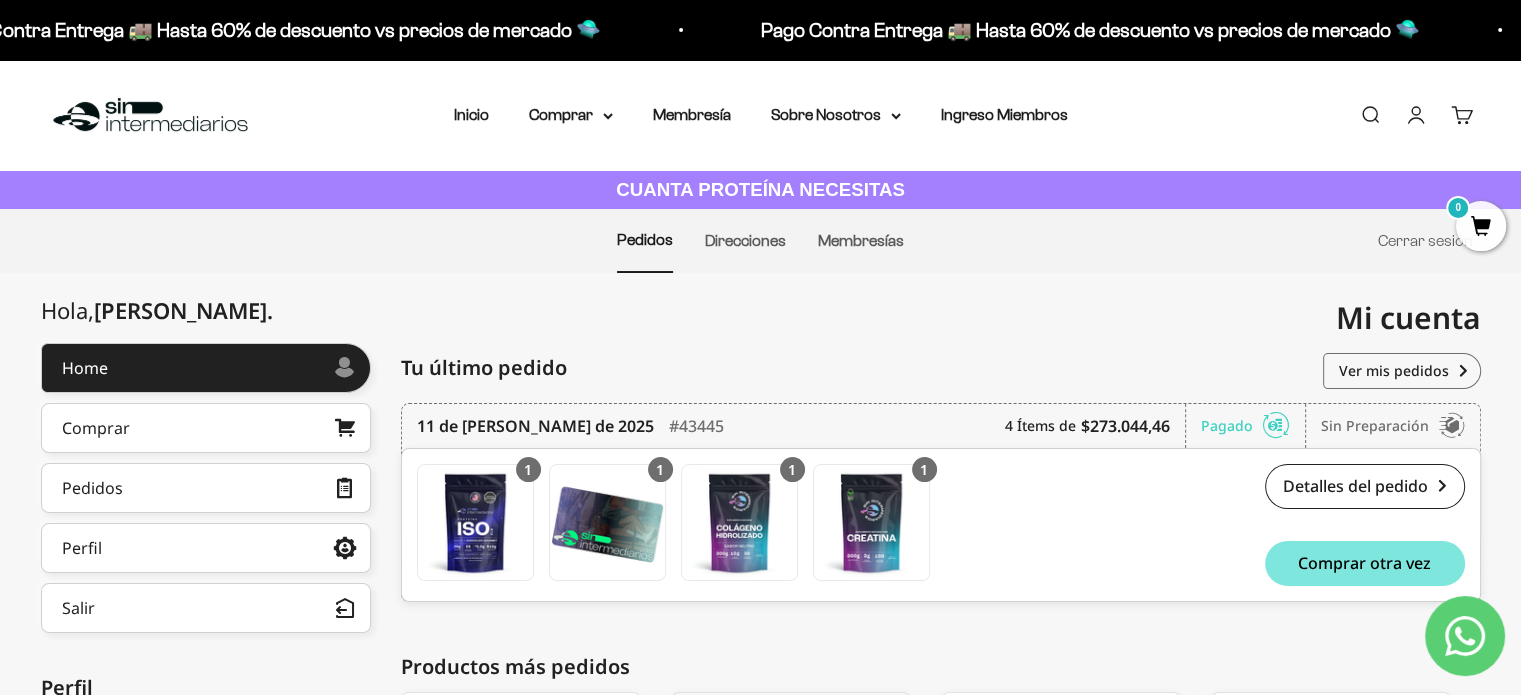 scroll, scrollTop: 100, scrollLeft: 0, axis: vertical 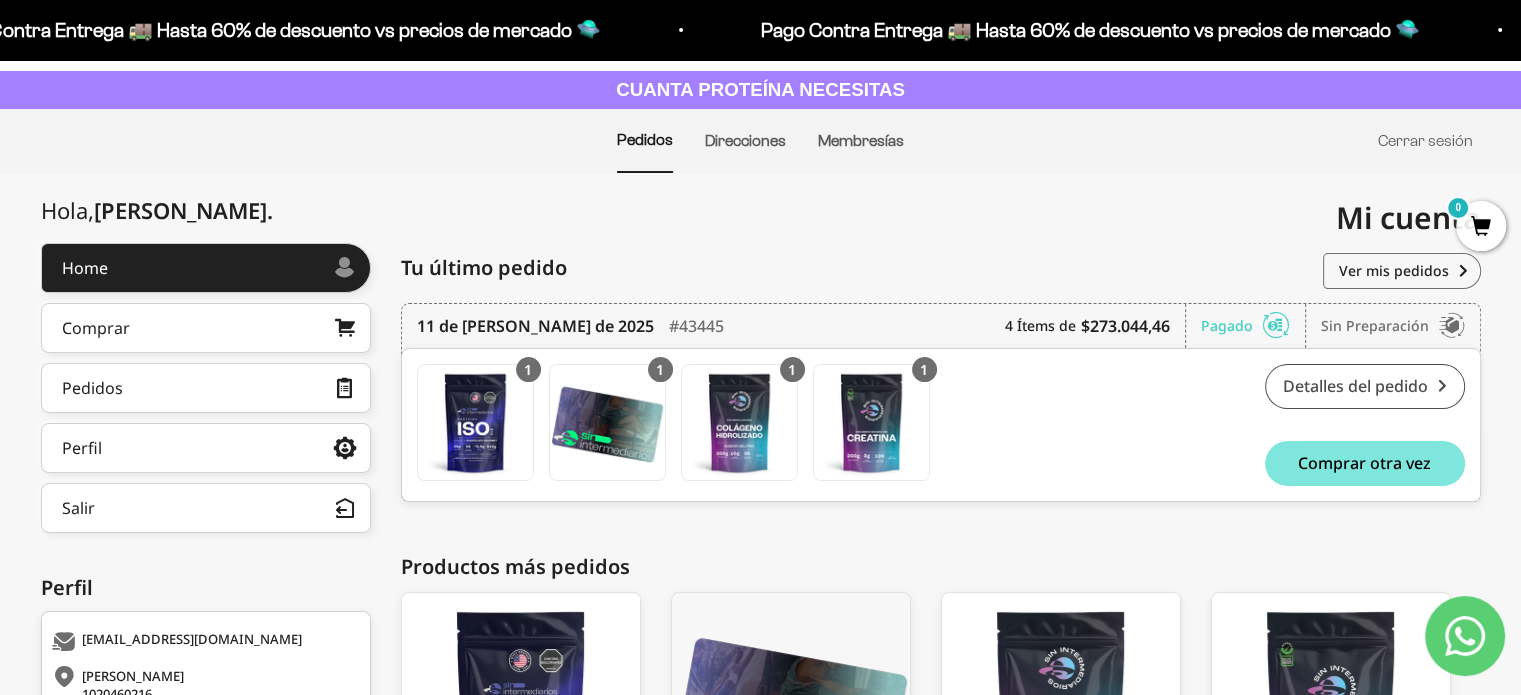 click on "Detalles del pedido" at bounding box center [1365, 386] 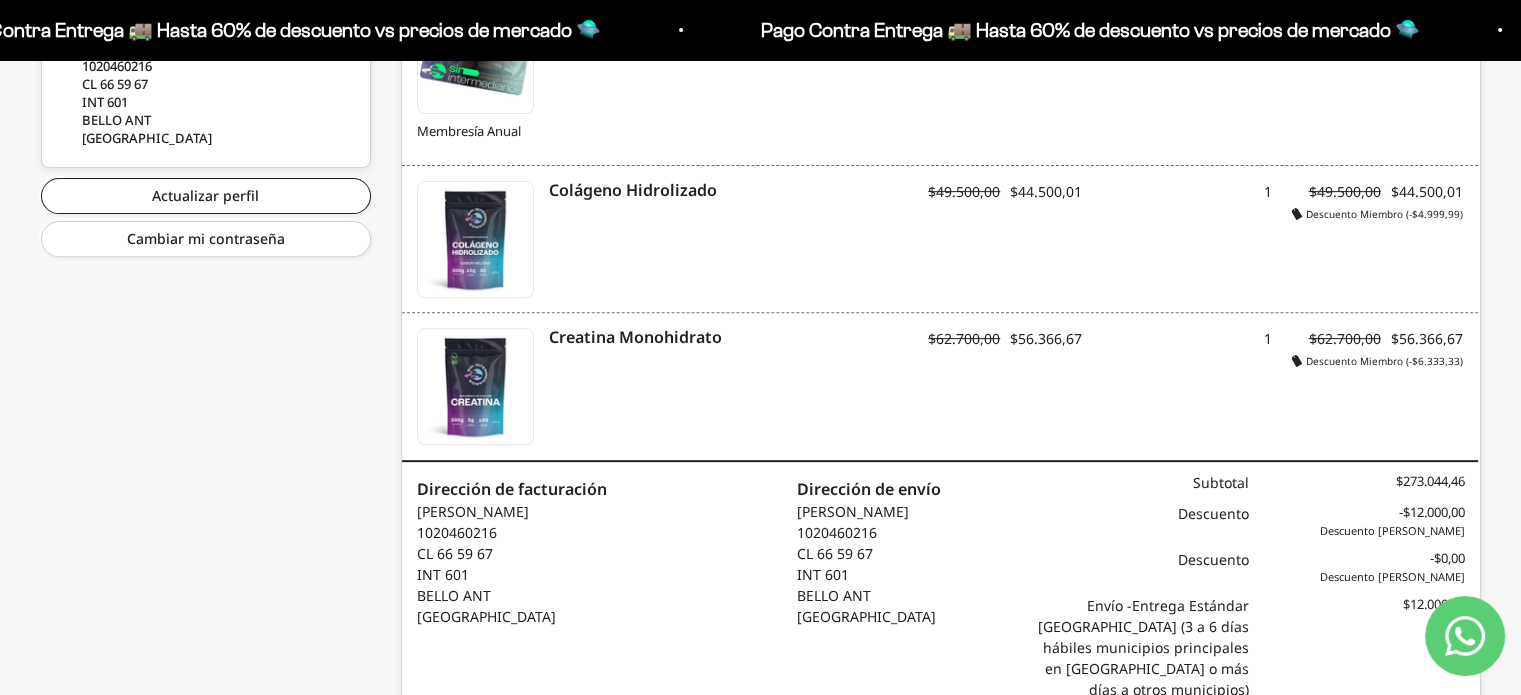 scroll, scrollTop: 390, scrollLeft: 0, axis: vertical 